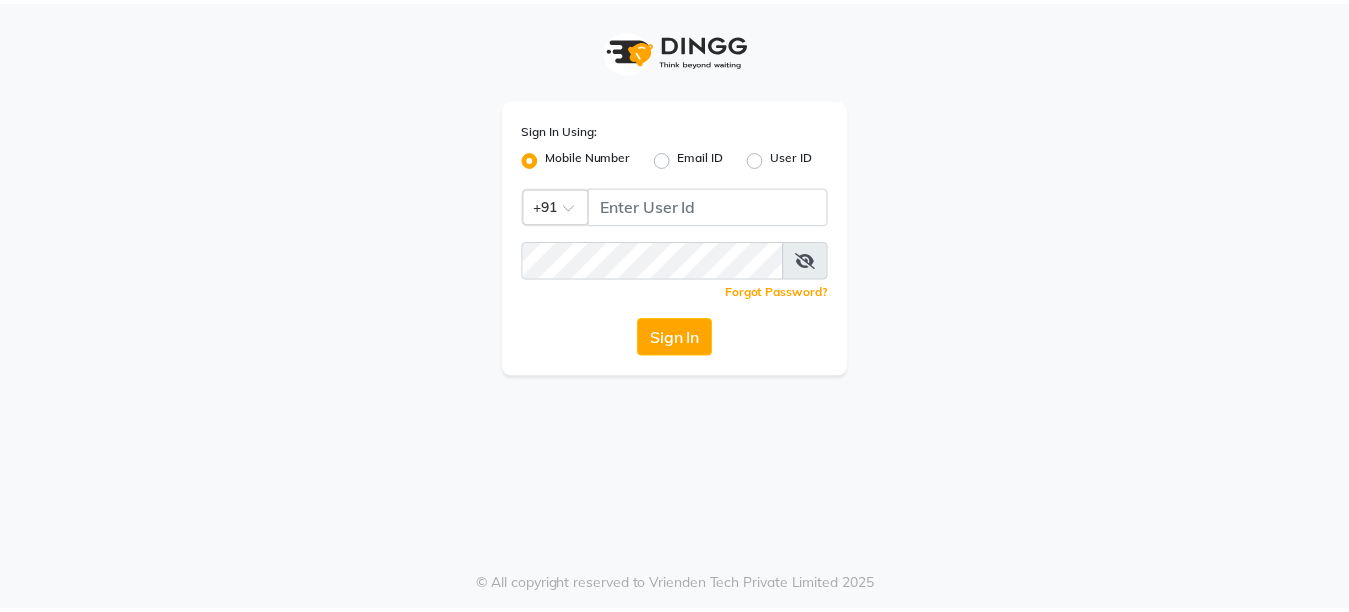 scroll, scrollTop: 0, scrollLeft: 0, axis: both 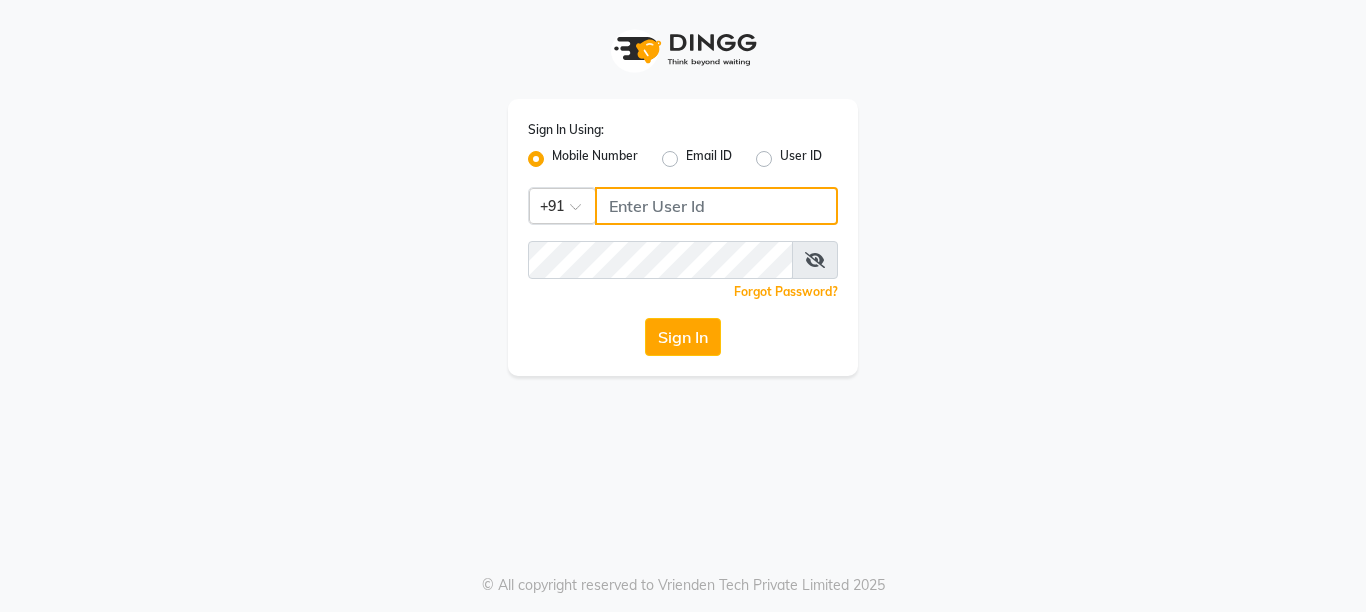 click 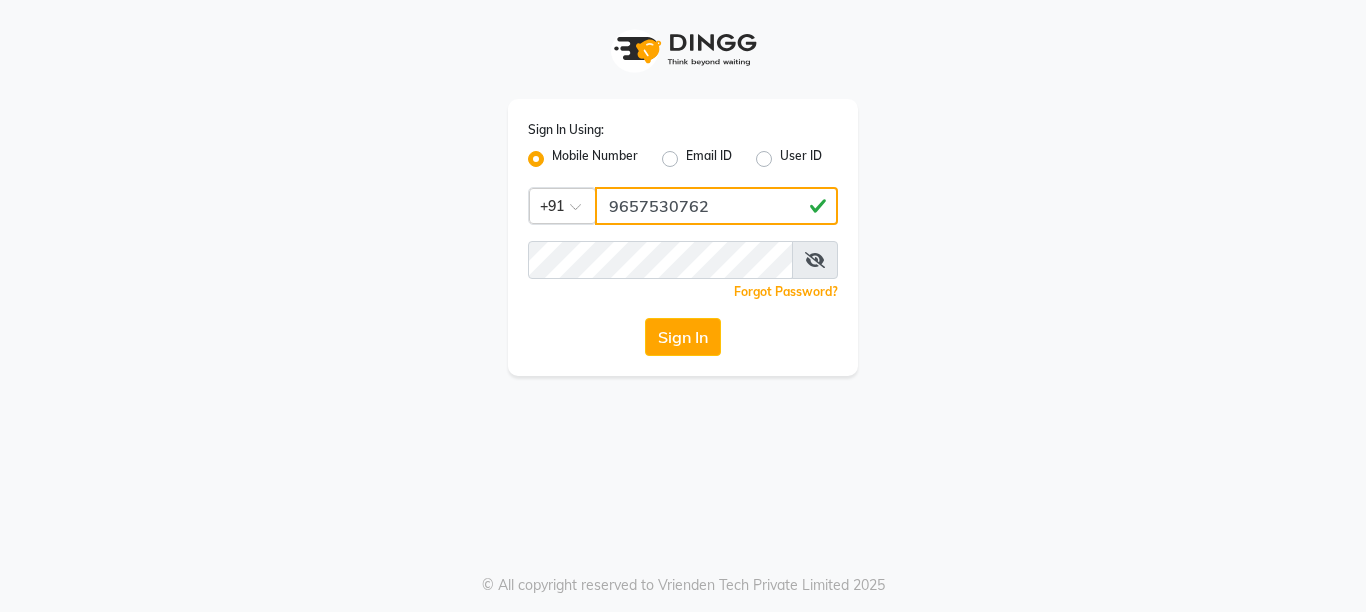 type on "9657530762" 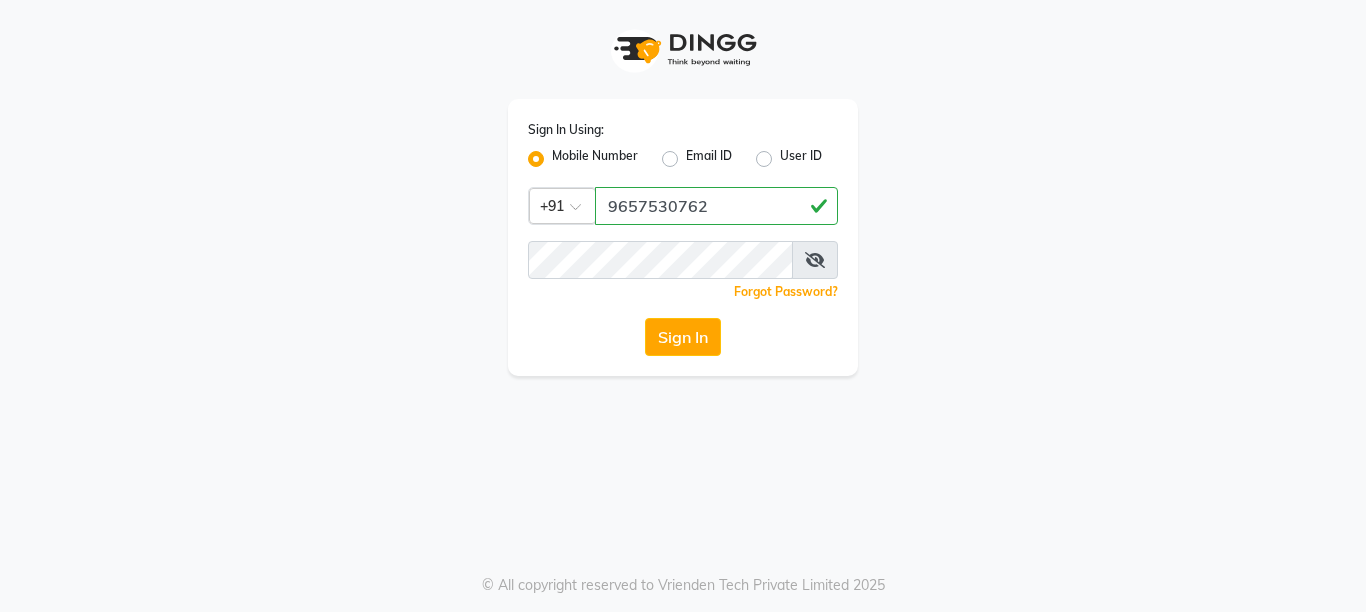 click on "Sign In Using: Mobile Number Email ID User ID Country Code × [PHONE_NUMBER]  Remember me Forgot Password?  Sign In" 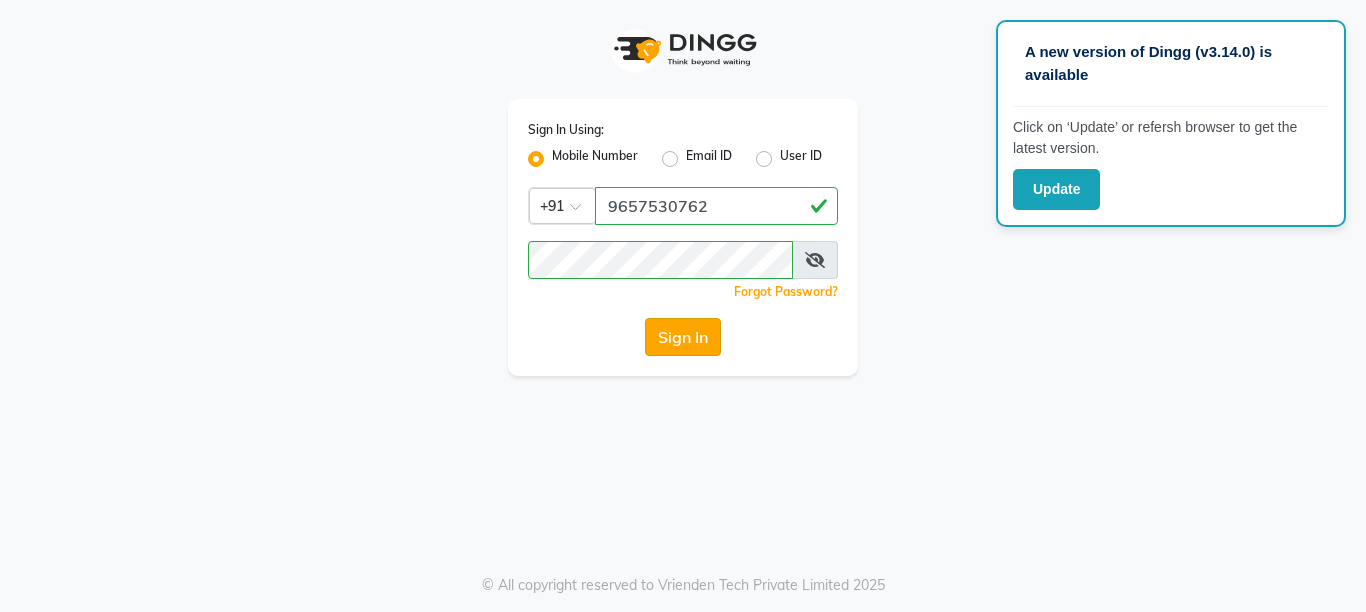 click on "Sign In" 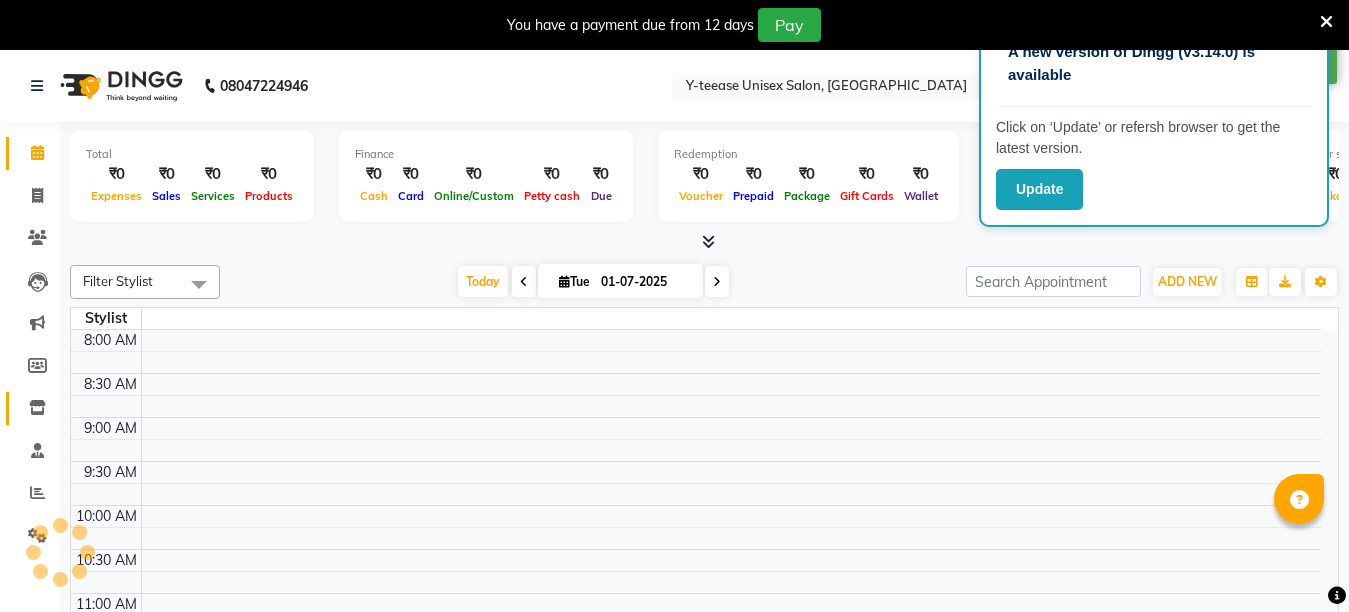 click 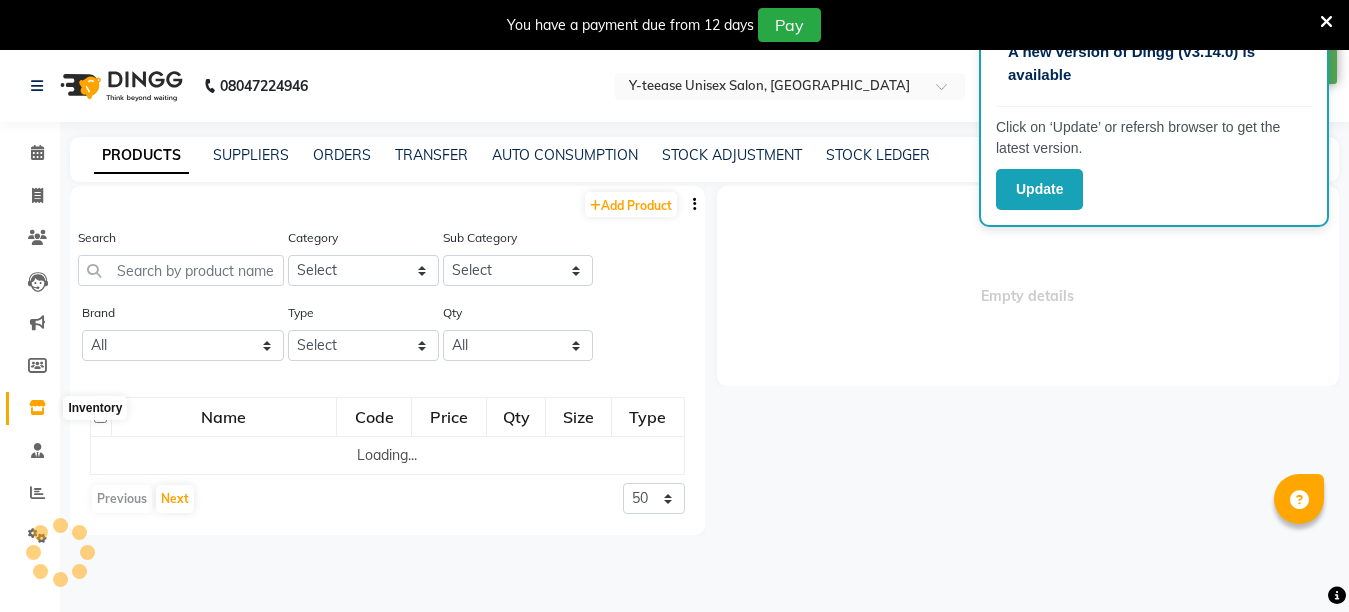 select on "en" 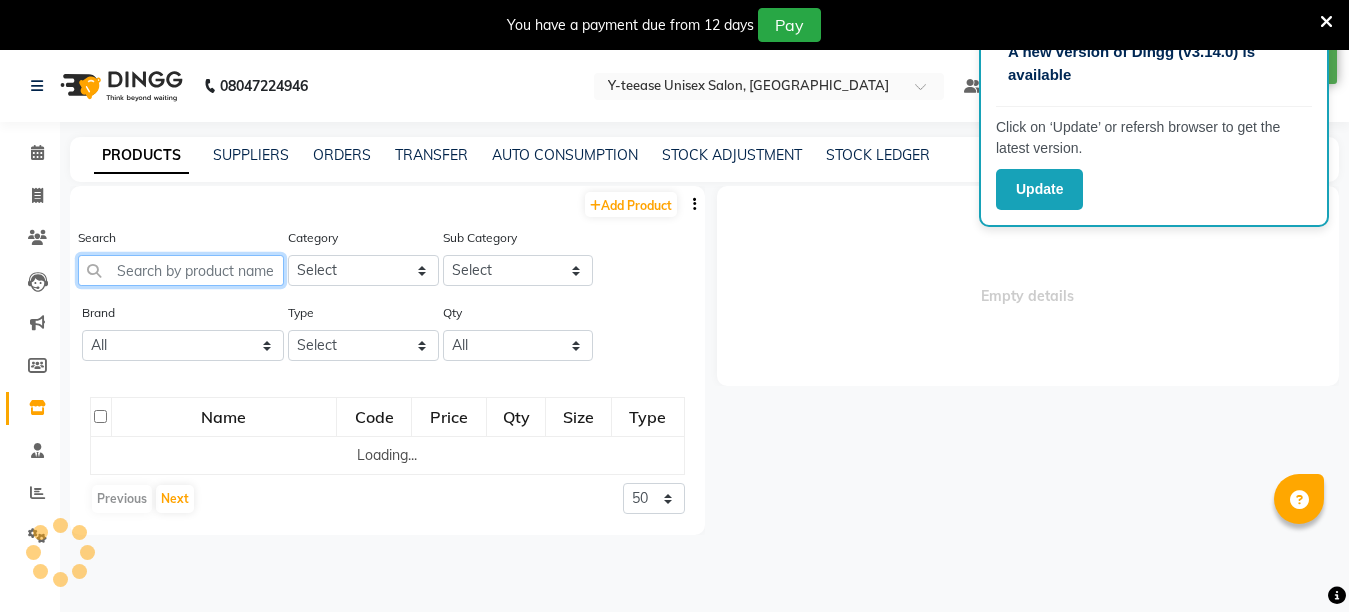 click 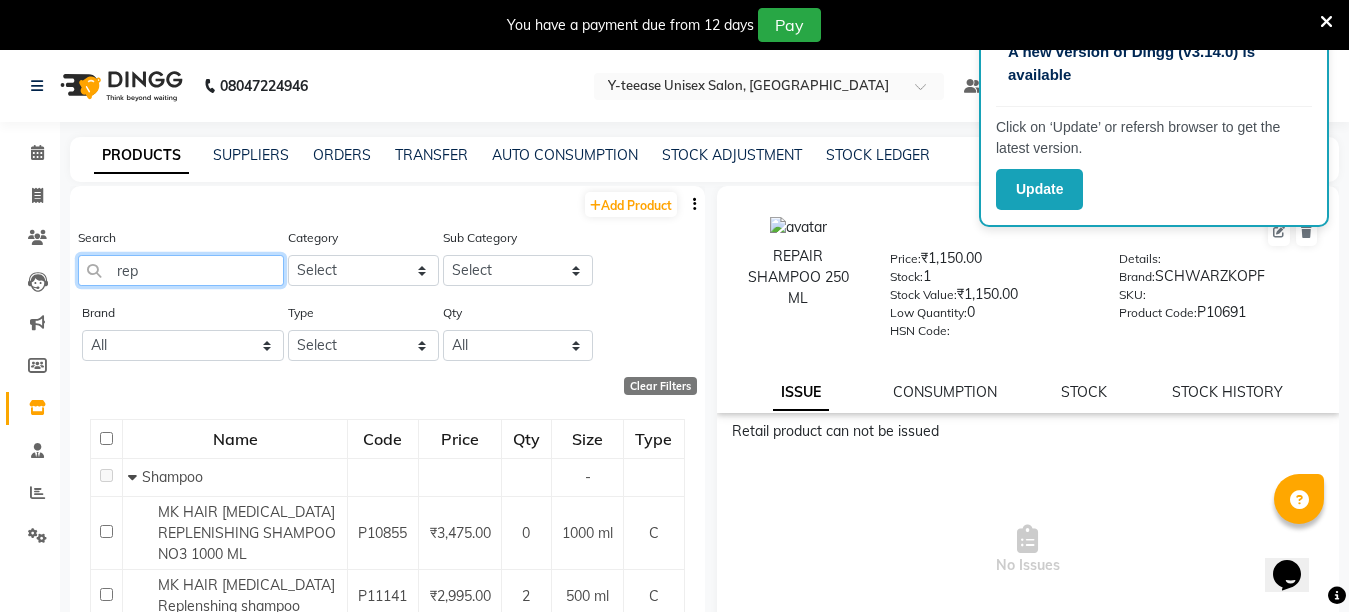 scroll, scrollTop: 0, scrollLeft: 0, axis: both 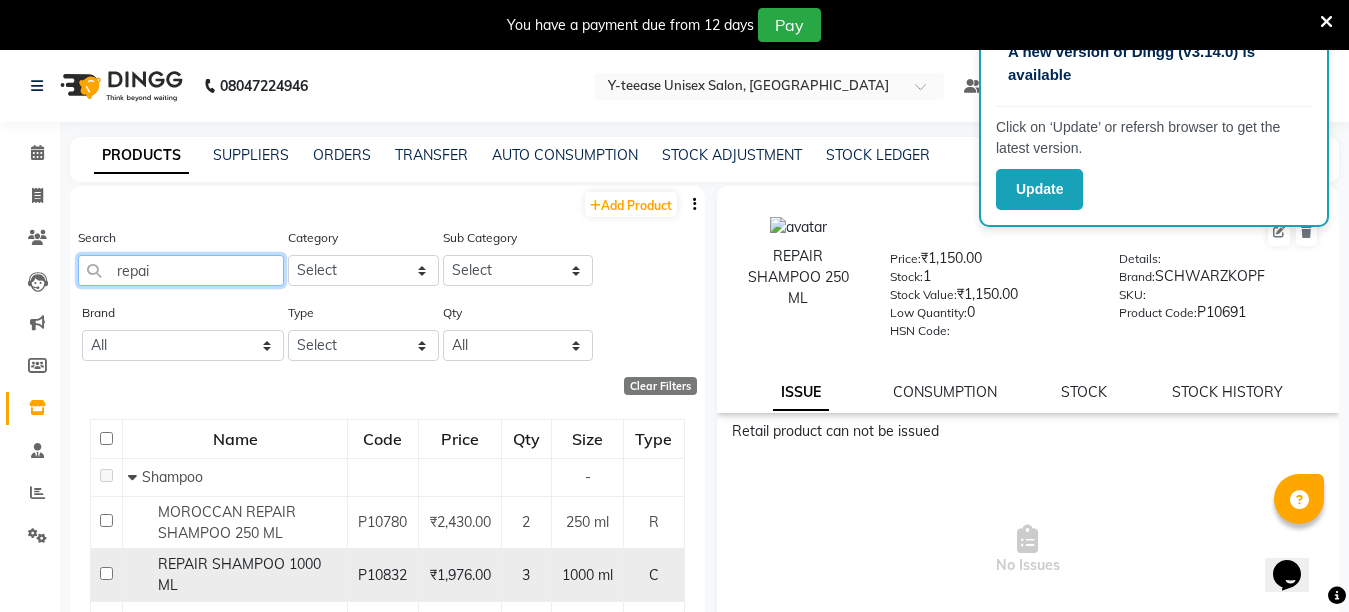 type on "repai" 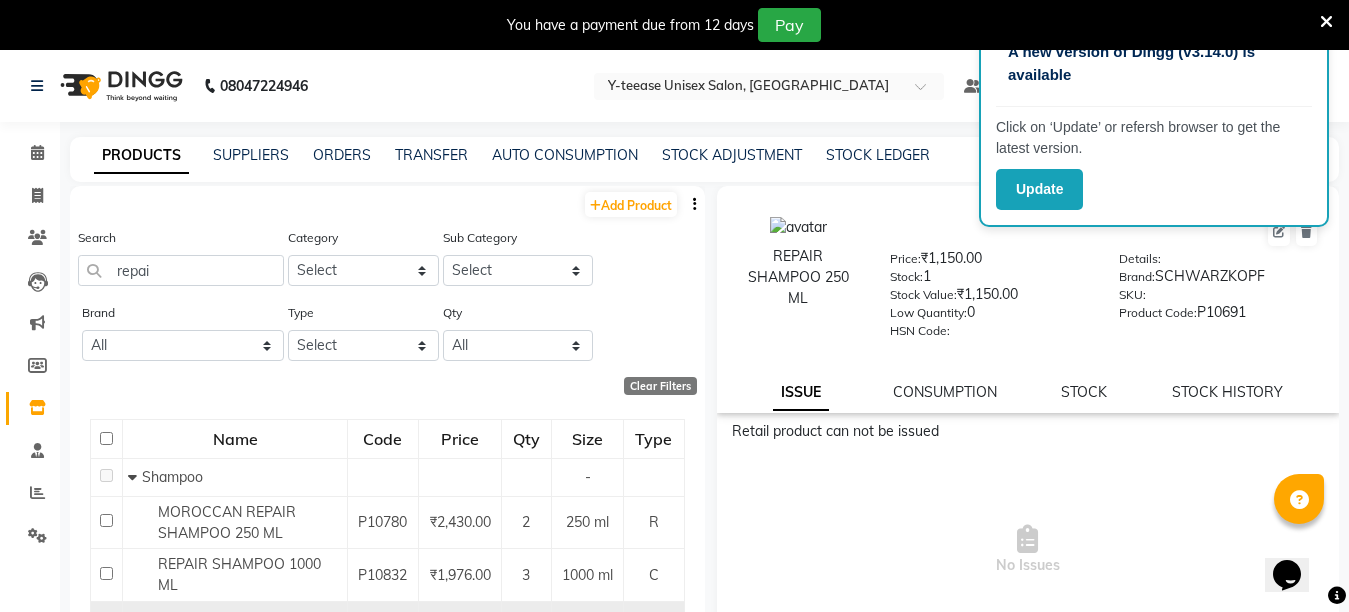 drag, startPoint x: 189, startPoint y: 581, endPoint x: 207, endPoint y: 596, distance: 23.43075 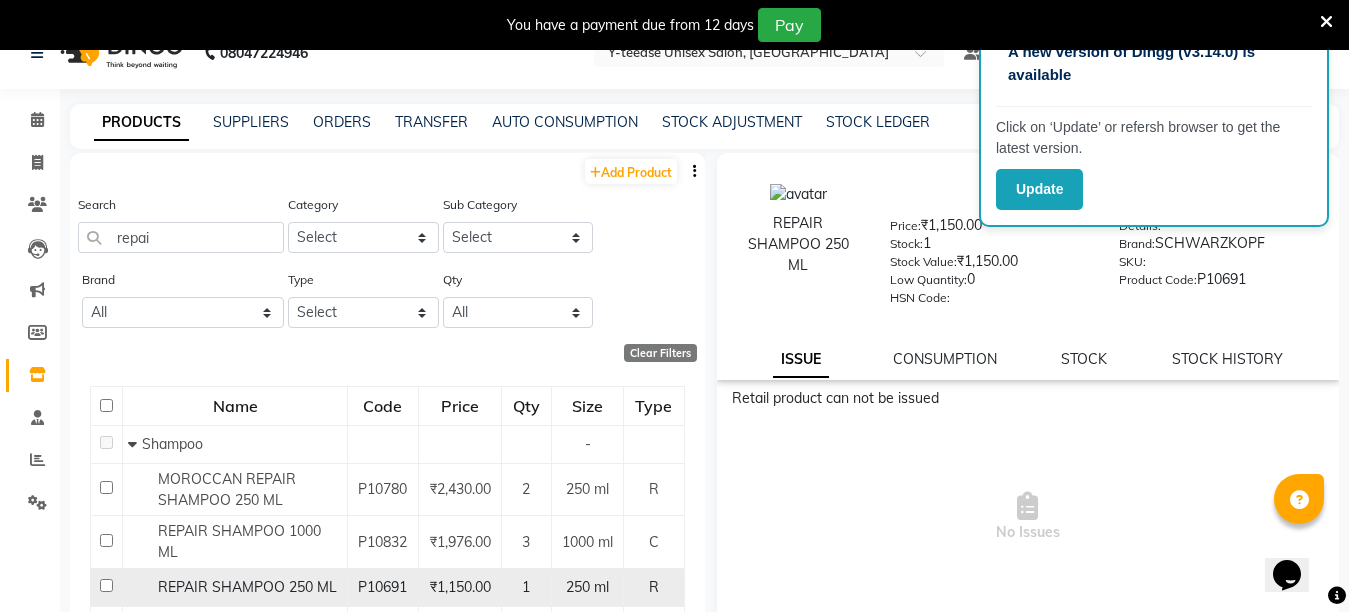 scroll, scrollTop: 6, scrollLeft: 0, axis: vertical 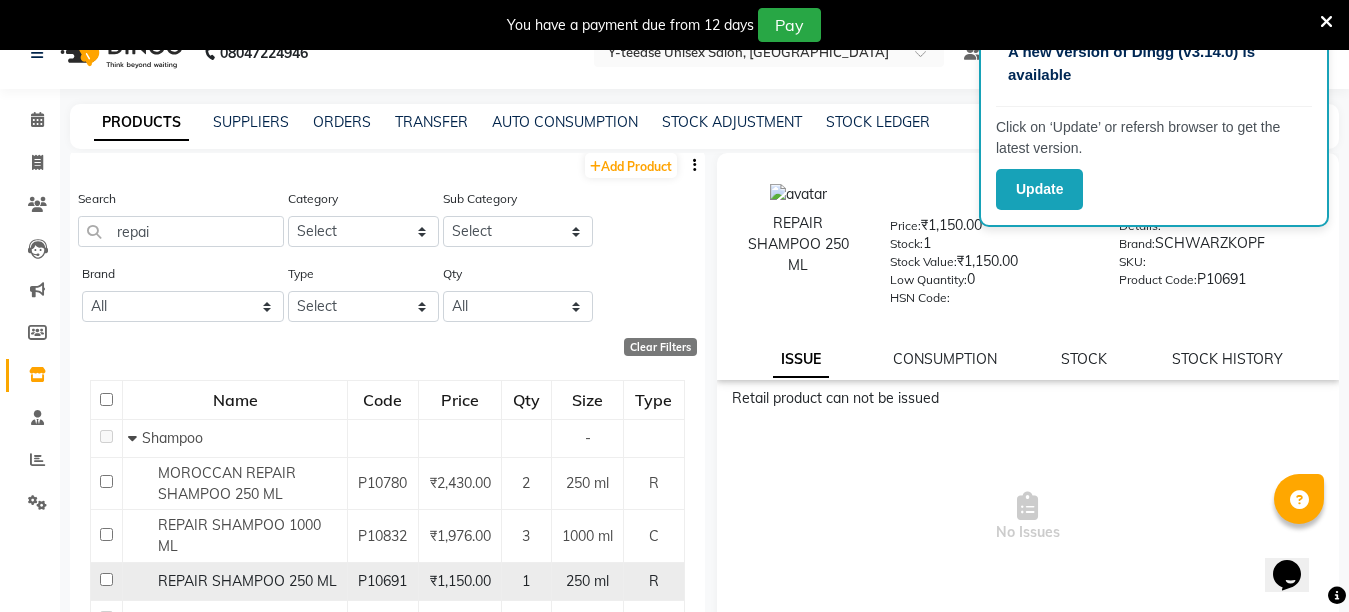 click on "REPAIR SHAMPOO 250 ML" 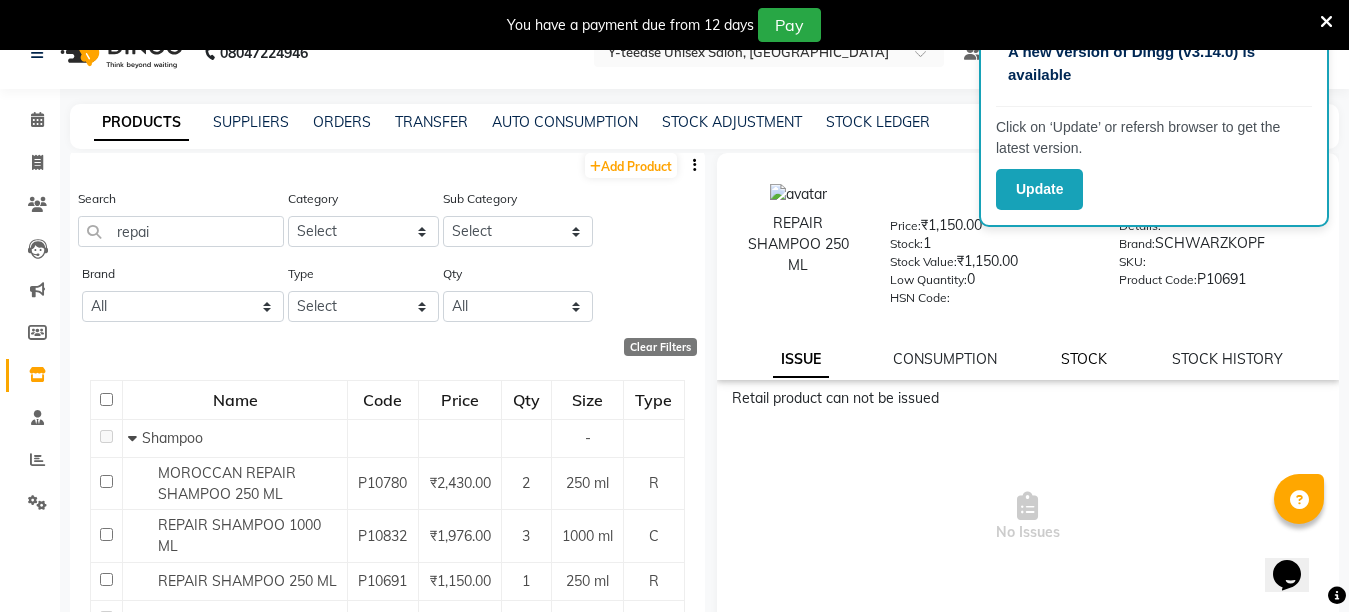 click on "STOCK" 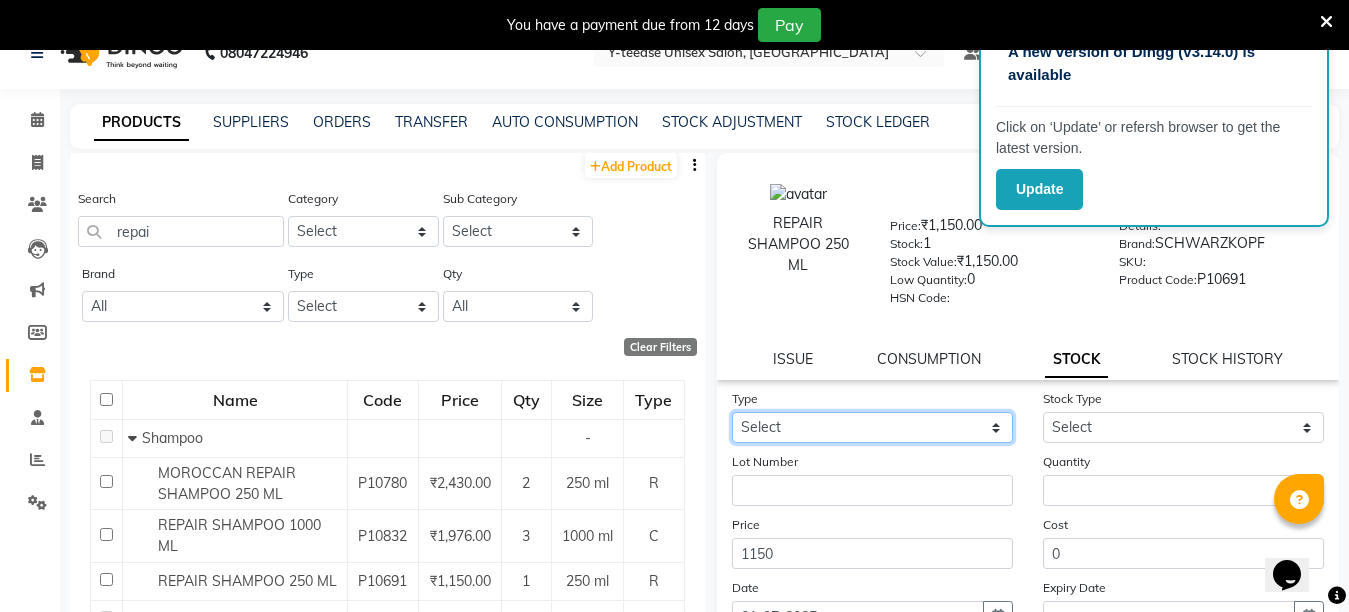 click on "Select In Out" 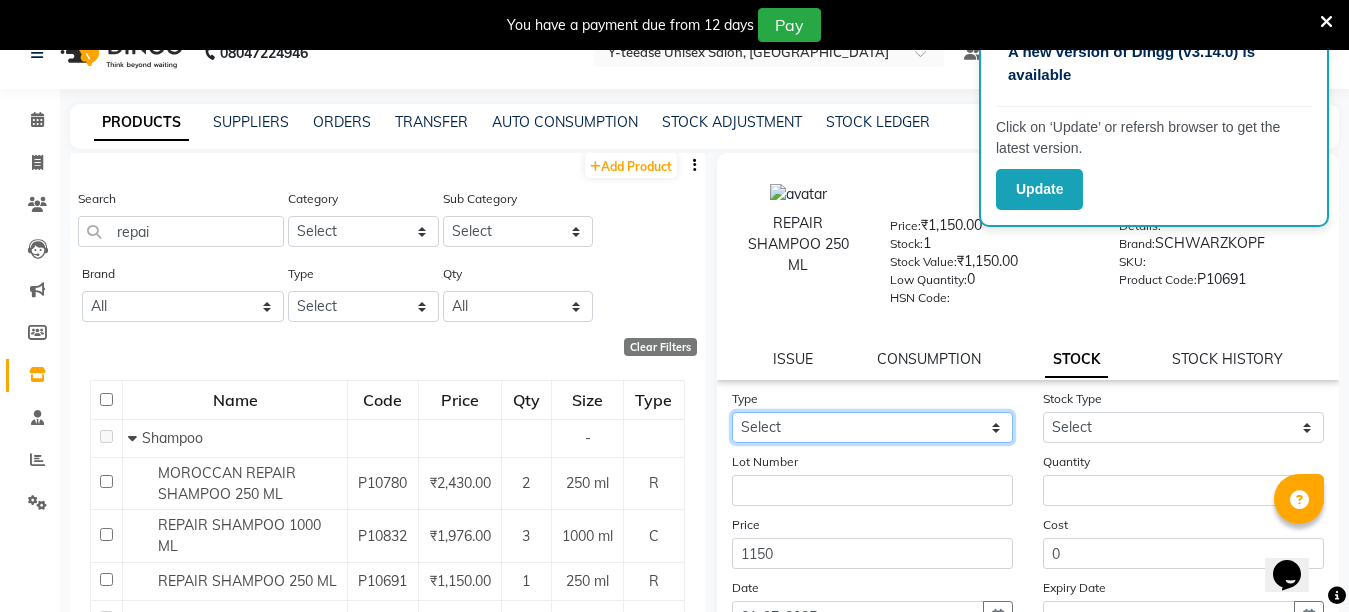 select on "in" 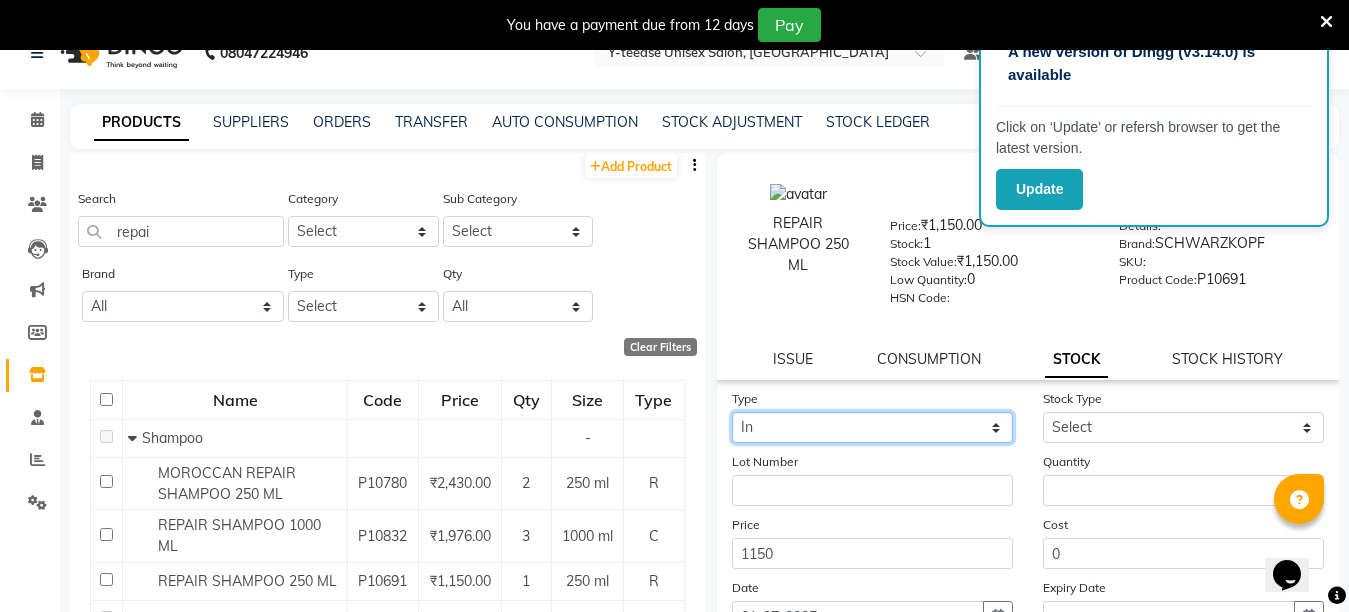 click on "Select In Out" 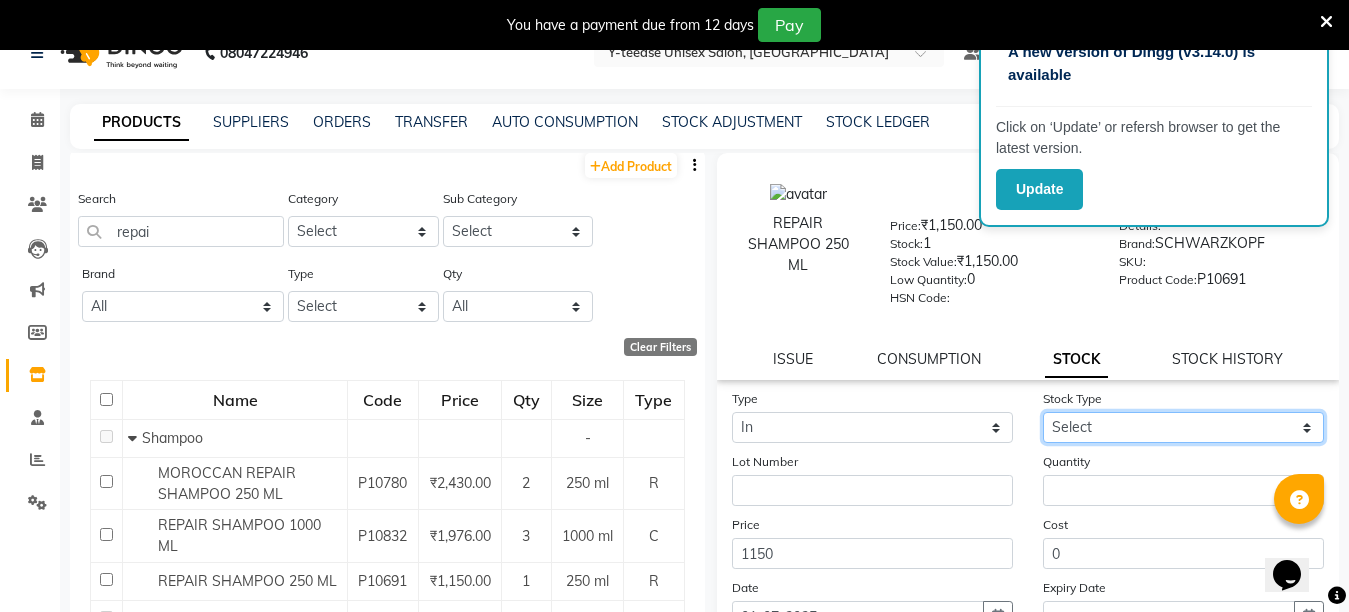 click on "Select New Stock Adjustment Return Other" 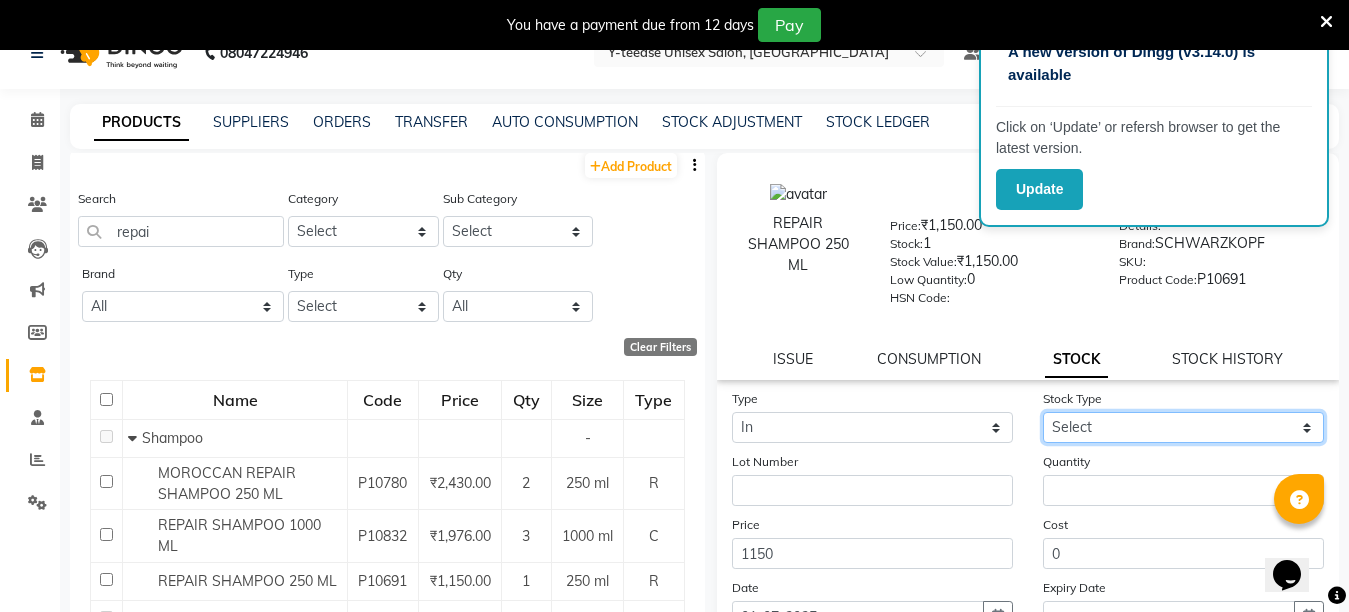 select on "adjustment" 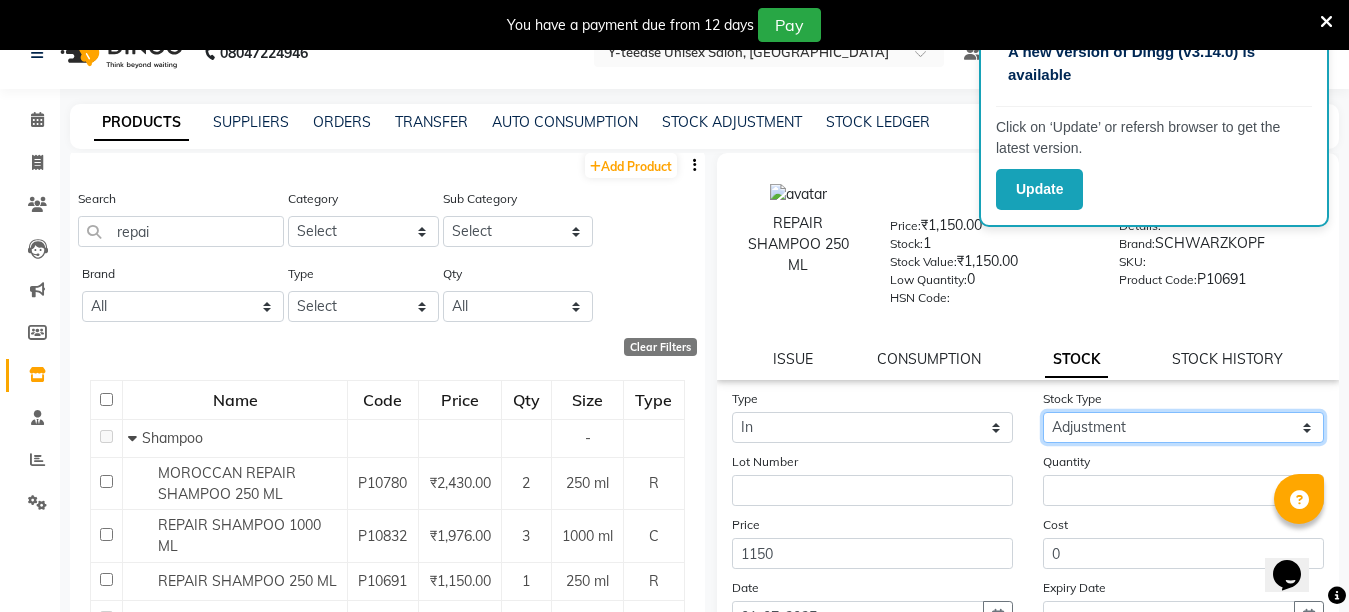 click on "Select New Stock Adjustment Return Other" 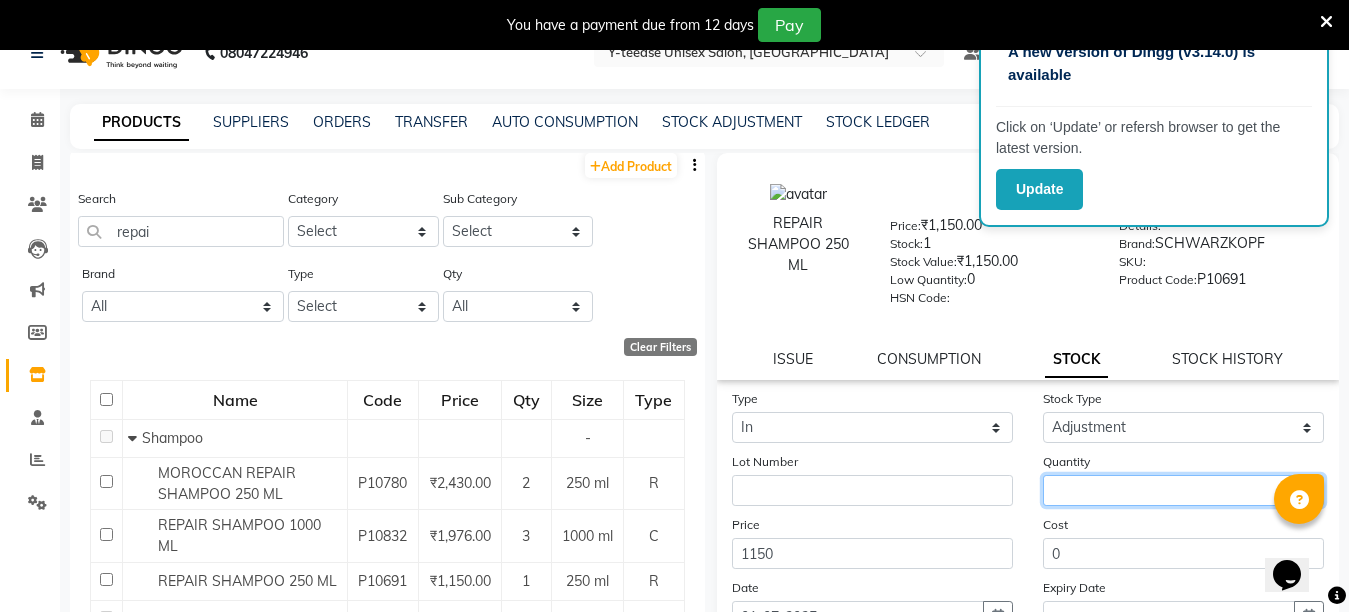 click 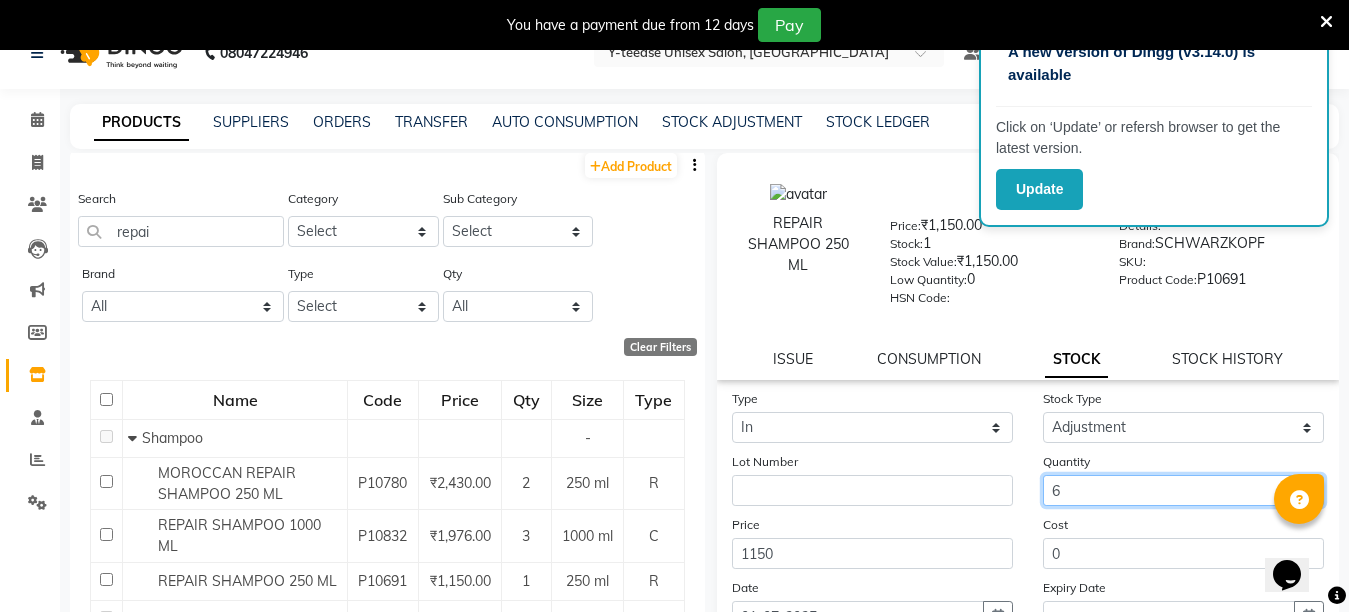 type on "6" 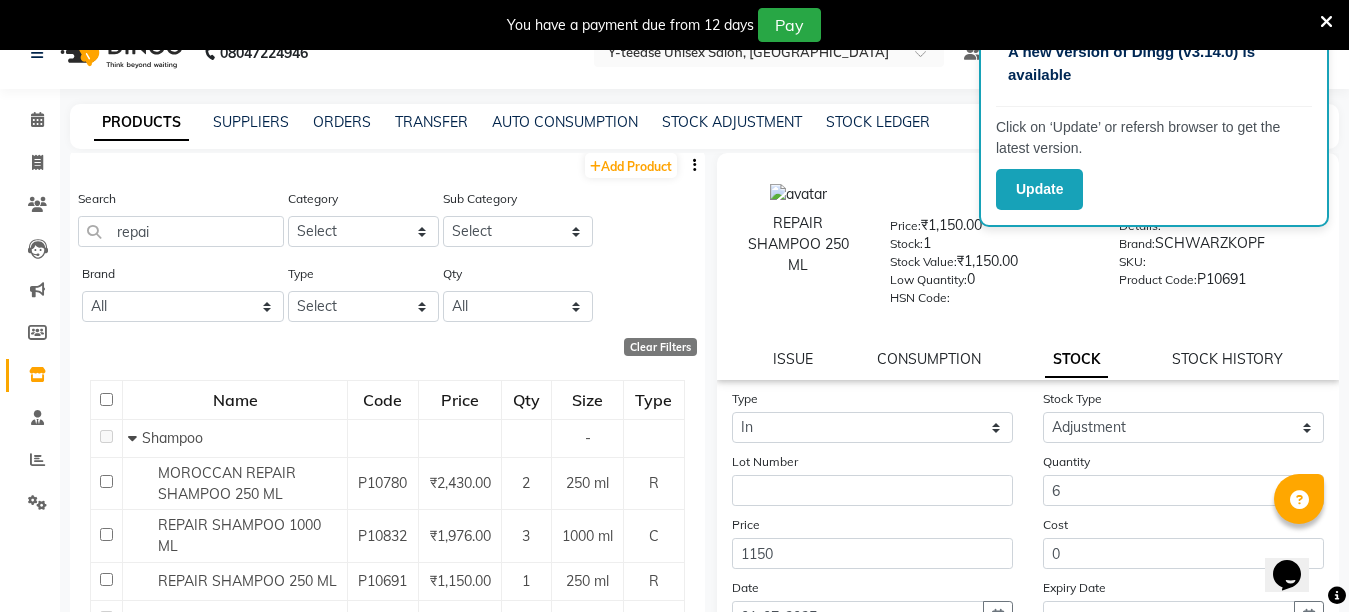 click on "Stock Type Select New Stock Adjustment Return Other" 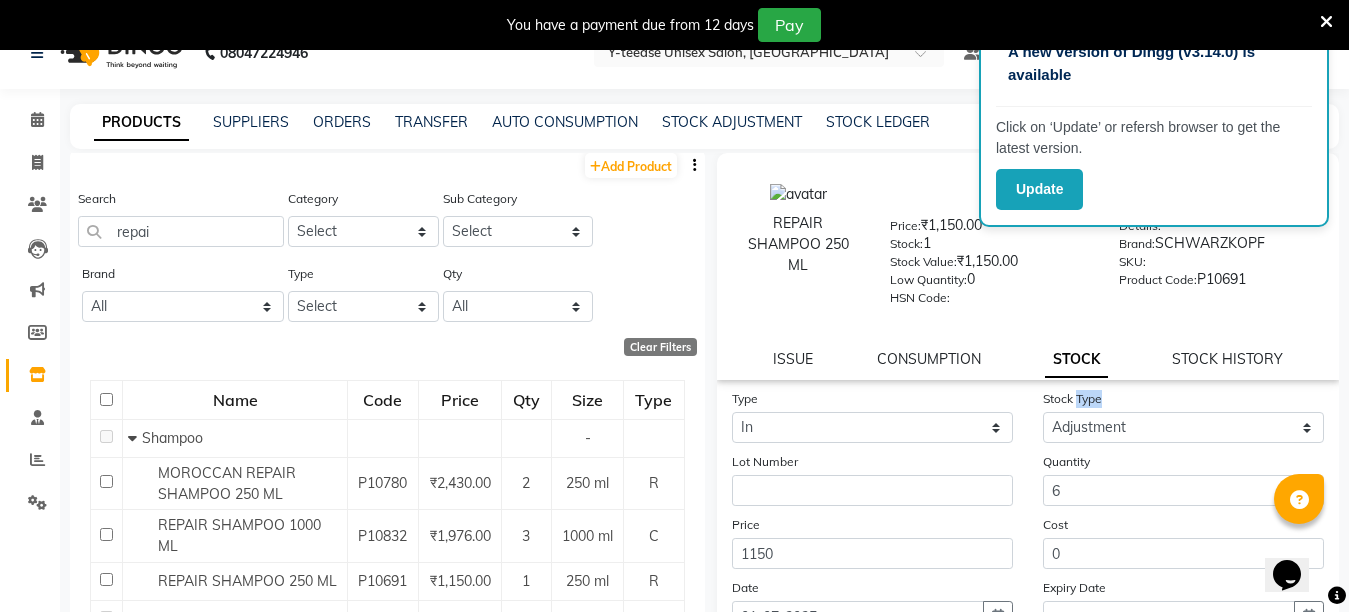 click on "Stock Type Select New Stock Adjustment Return Other" 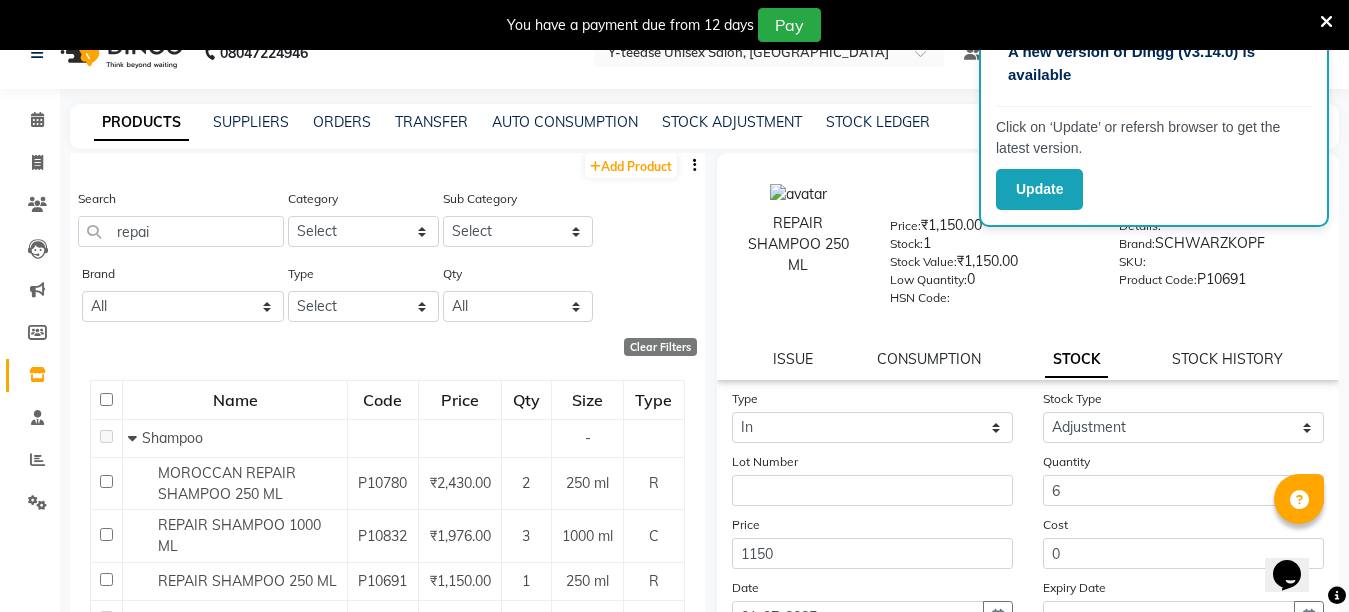 drag, startPoint x: 1321, startPoint y: 398, endPoint x: 1324, endPoint y: 411, distance: 13.341664 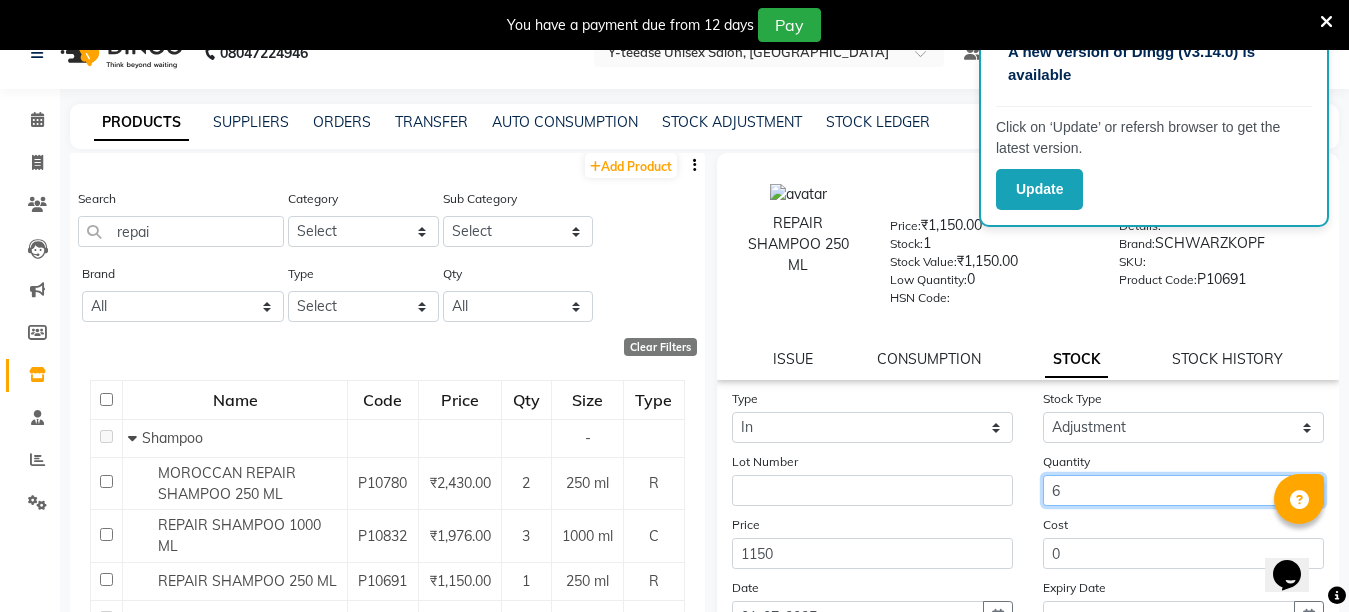 drag, startPoint x: 1235, startPoint y: 487, endPoint x: 1222, endPoint y: 536, distance: 50.695168 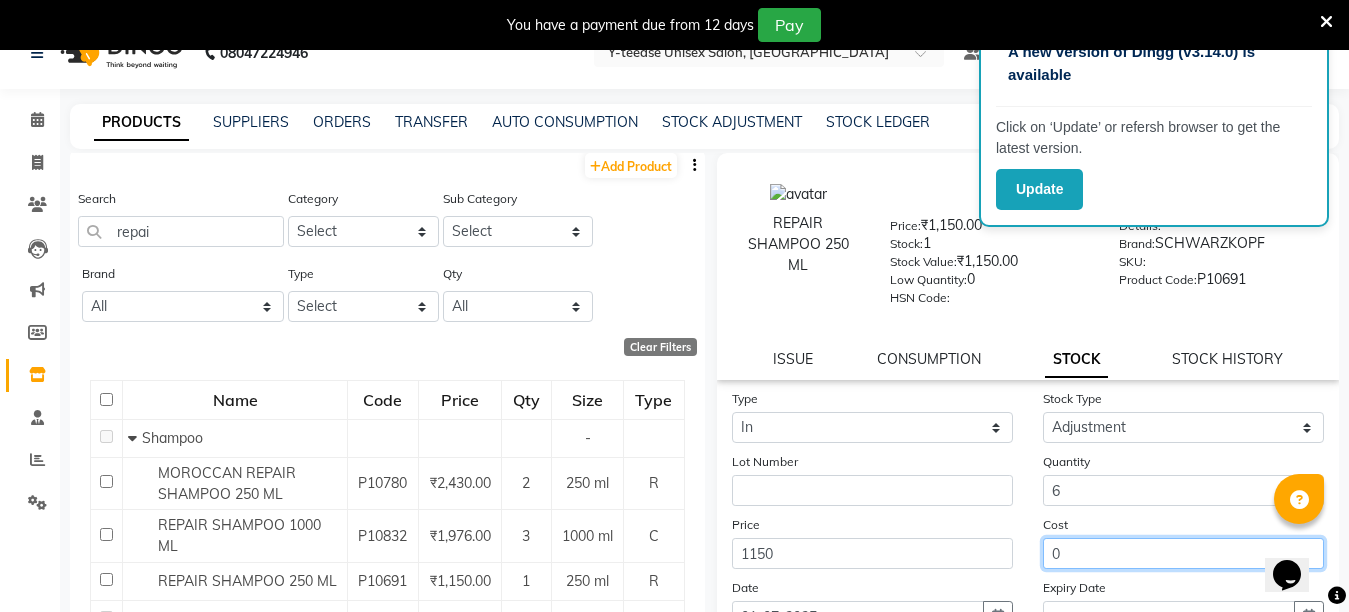 click on "0" 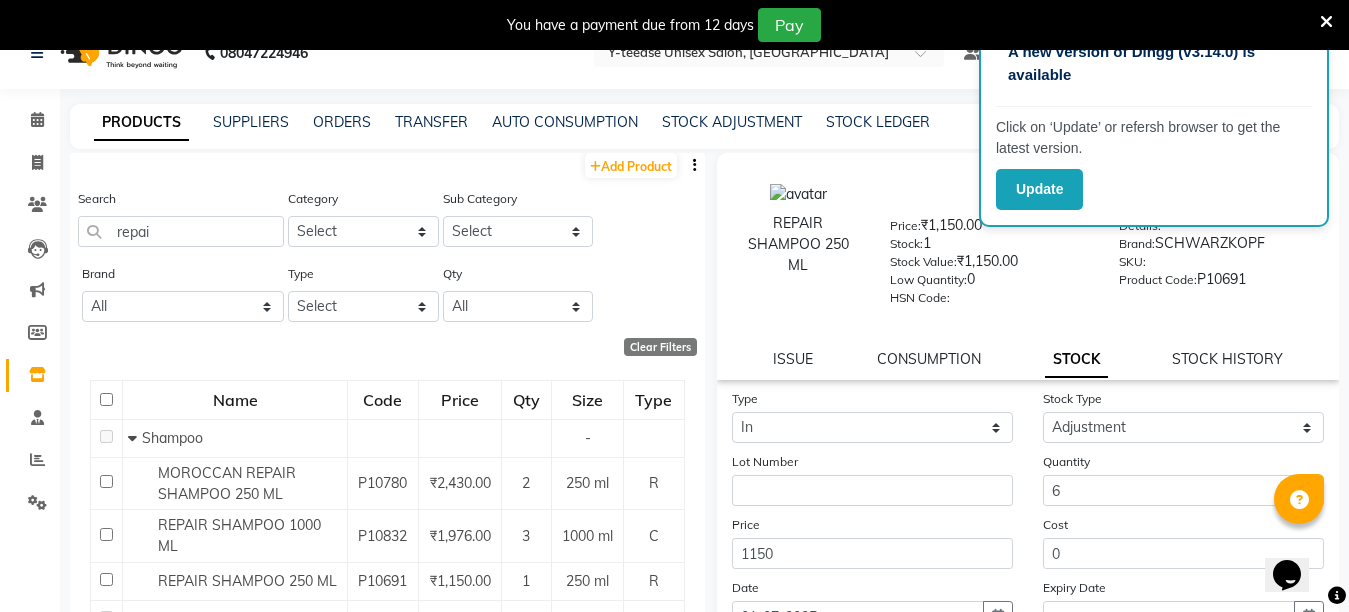 click on "Type Select In Out Stock Type Select New Stock Adjustment Return Other Lot Number Quantity 6 Price 1150 Cost 0 Date [DATE] Expiry Date  Submit" 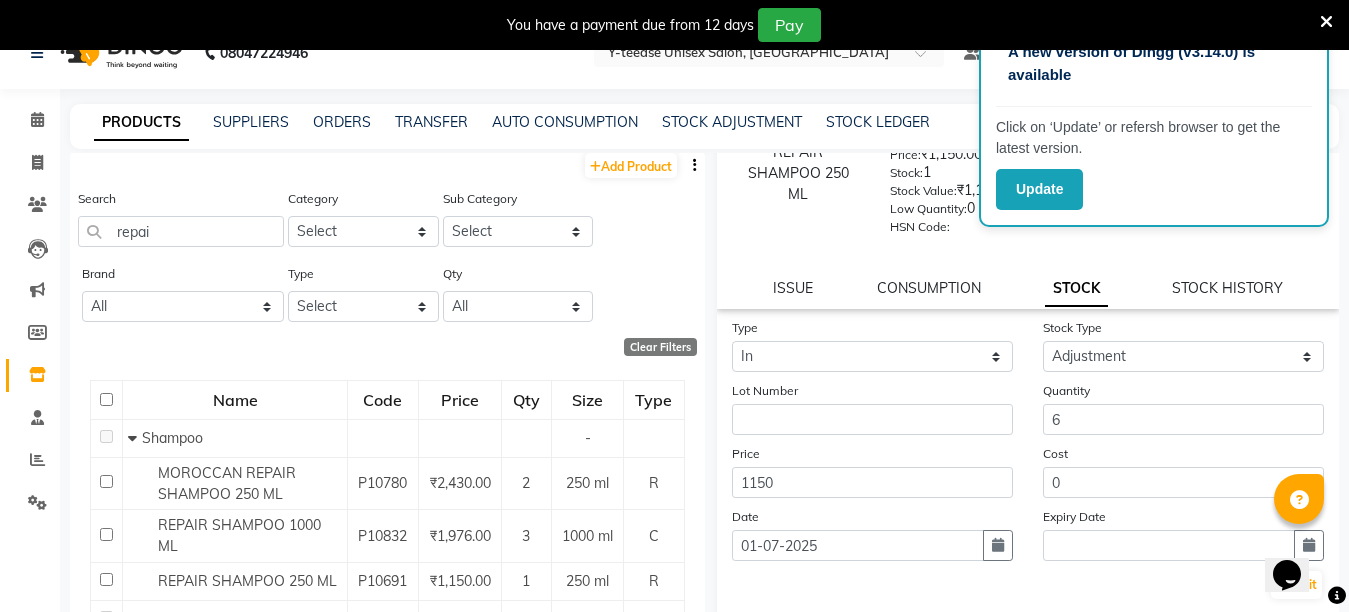 scroll, scrollTop: 93, scrollLeft: 0, axis: vertical 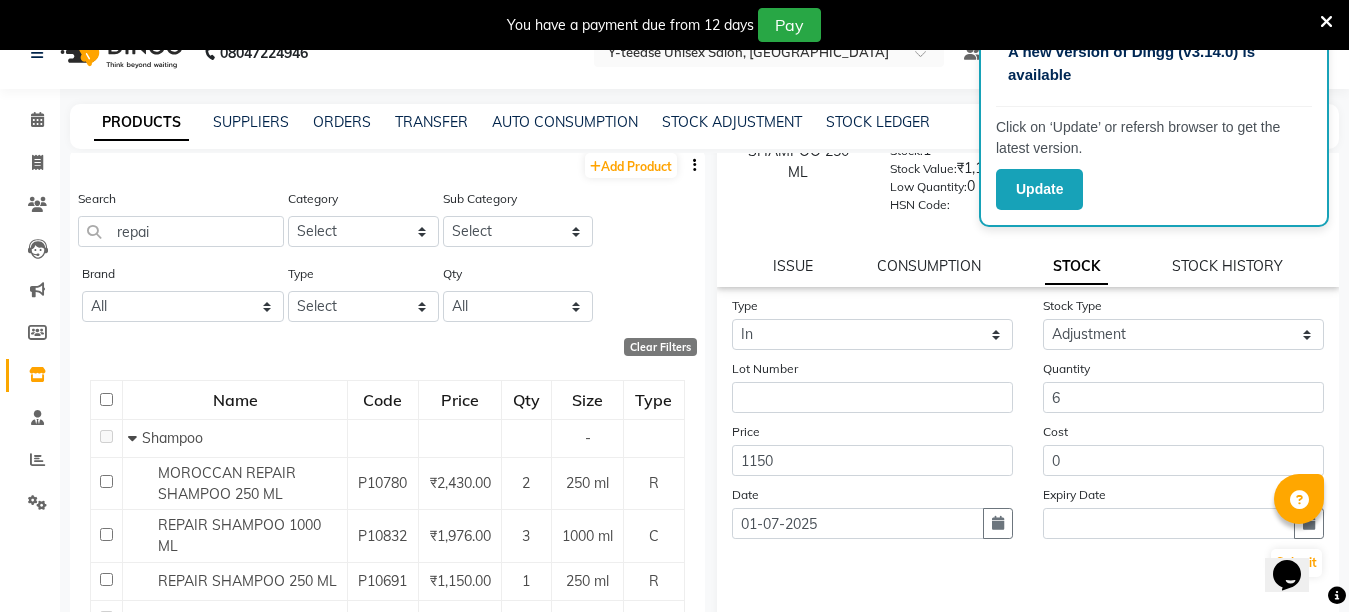 drag, startPoint x: 1234, startPoint y: 593, endPoint x: 1091, endPoint y: 571, distance: 144.6824 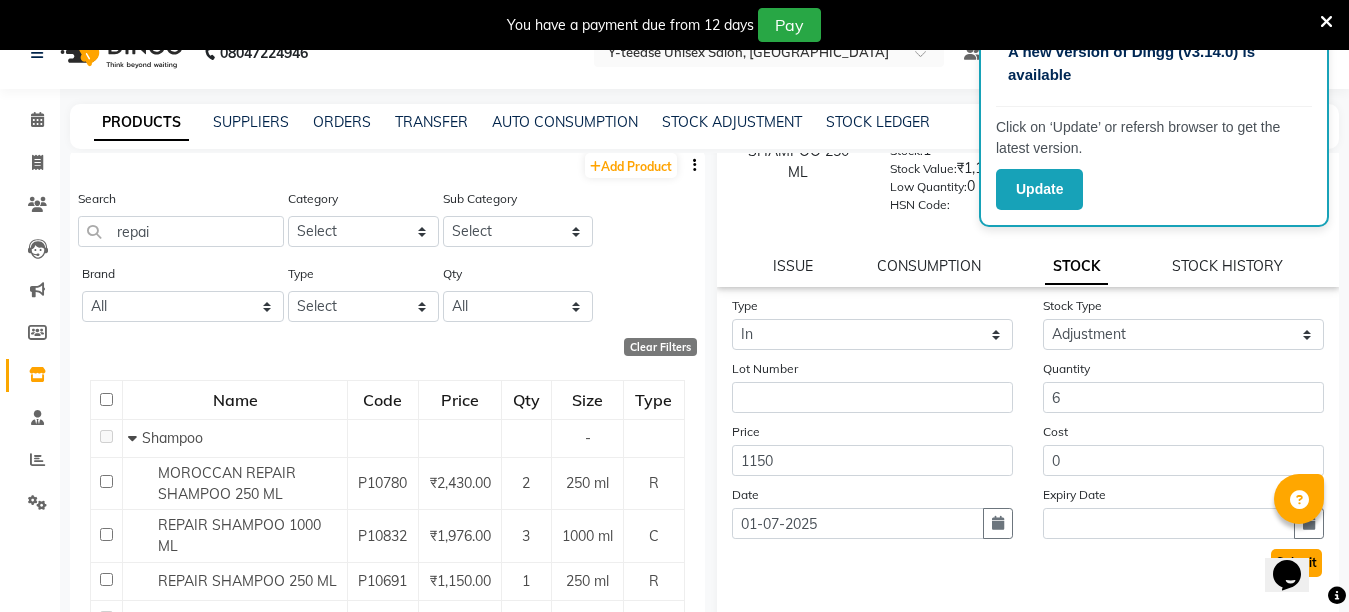click on "Submit" 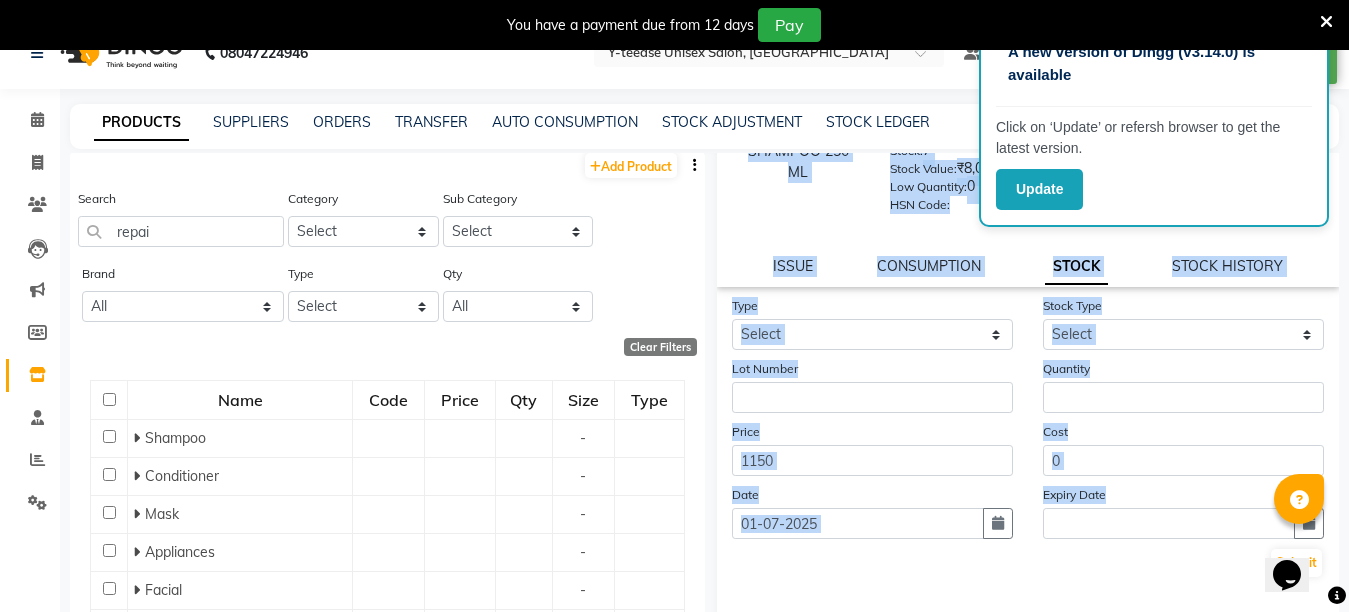 scroll, scrollTop: 0, scrollLeft: 0, axis: both 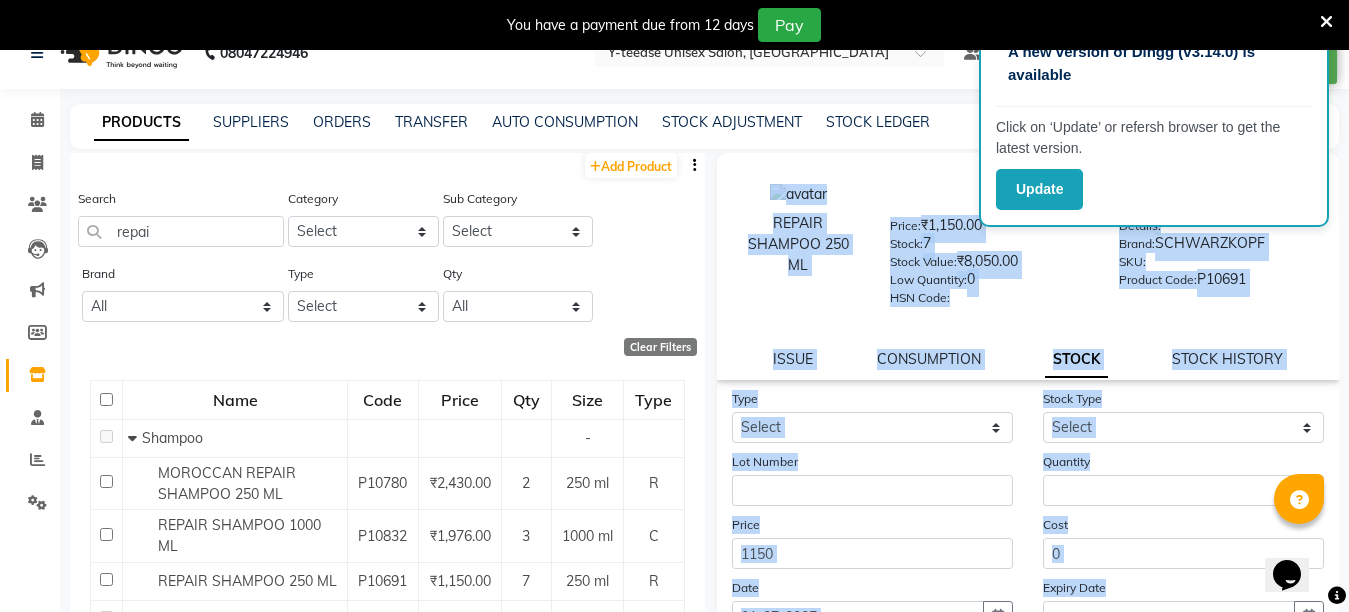 click on "REPAIR SHAMPOO 250 [PERSON_NAME]:   ₹1,150.00  Stock:   7  Stock Value:   ₹8,050.00  Low Quantity:  0  HSN Code:    Details:     Brand:   SCHWARZKOPF   SKU:     Product Code:   P10691" 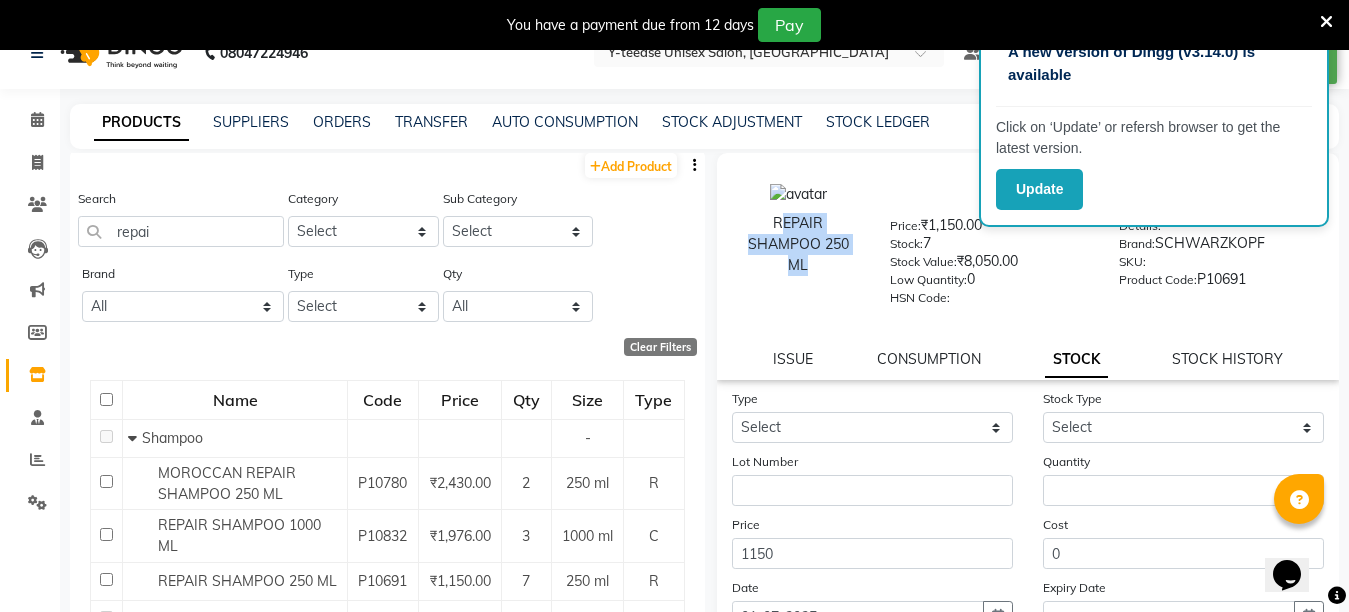 click on "REPAIR SHAMPOO 250 [PERSON_NAME]:   ₹1,150.00  Stock:   7  Stock Value:   ₹8,050.00  Low Quantity:  0  HSN Code:    Details:     Brand:   SCHWARZKOPF   SKU:     Product Code:   P10691" 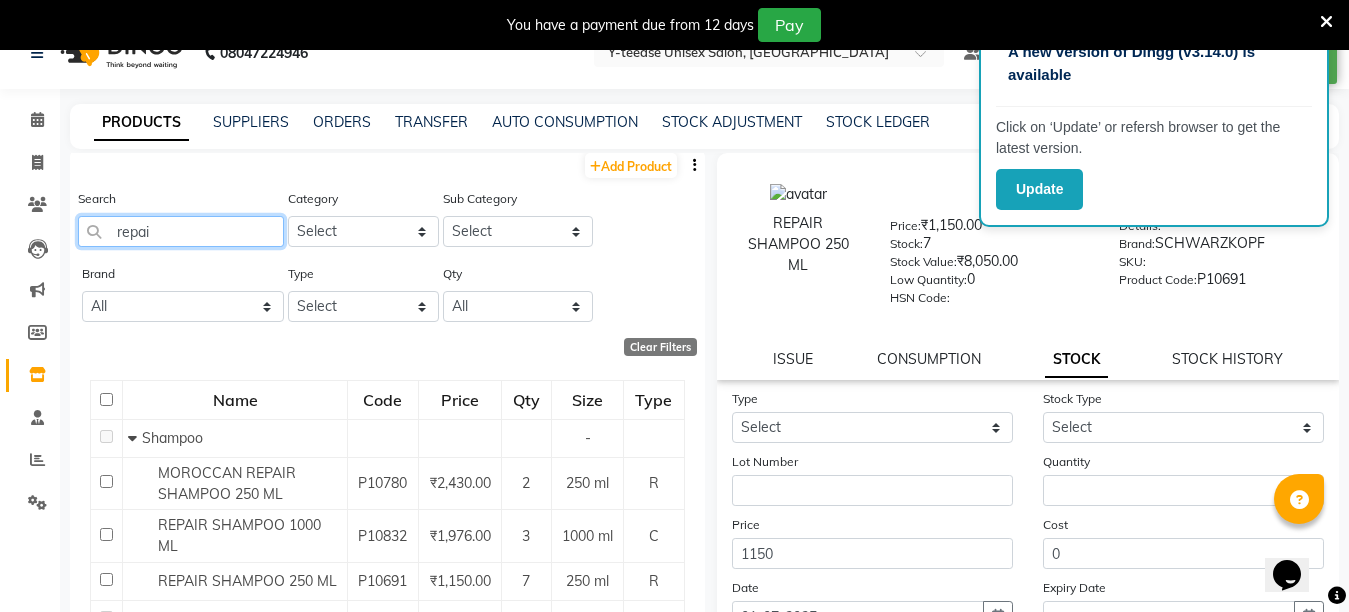 click on "repai" 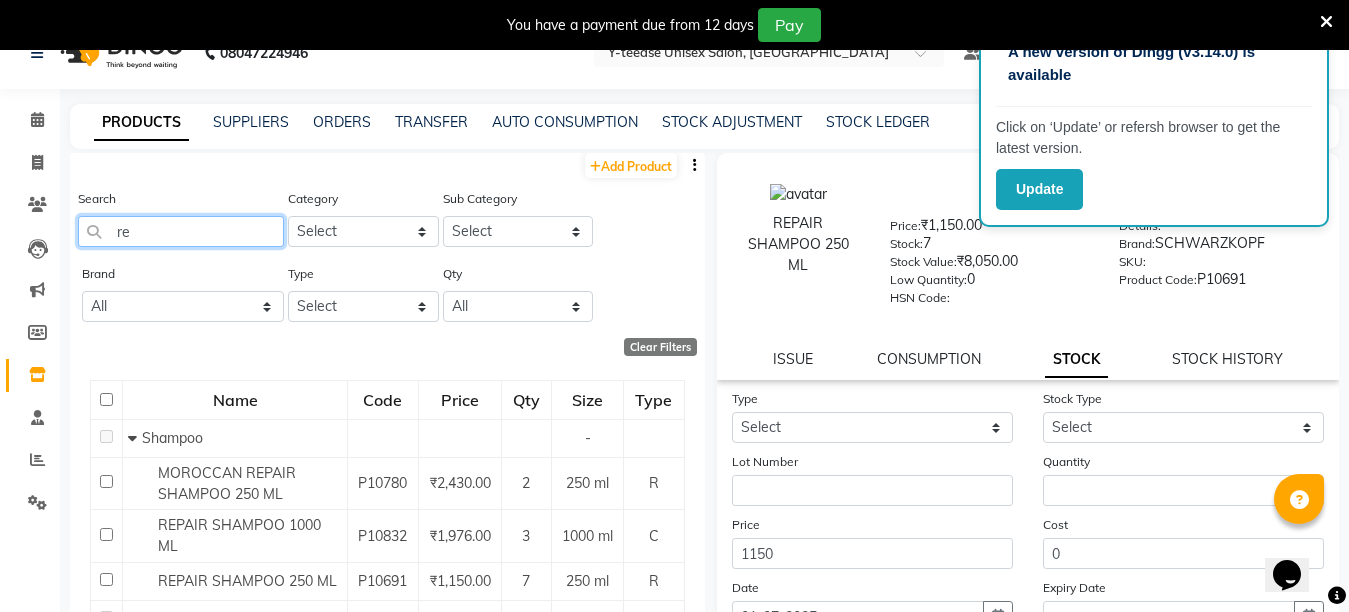 type on "r" 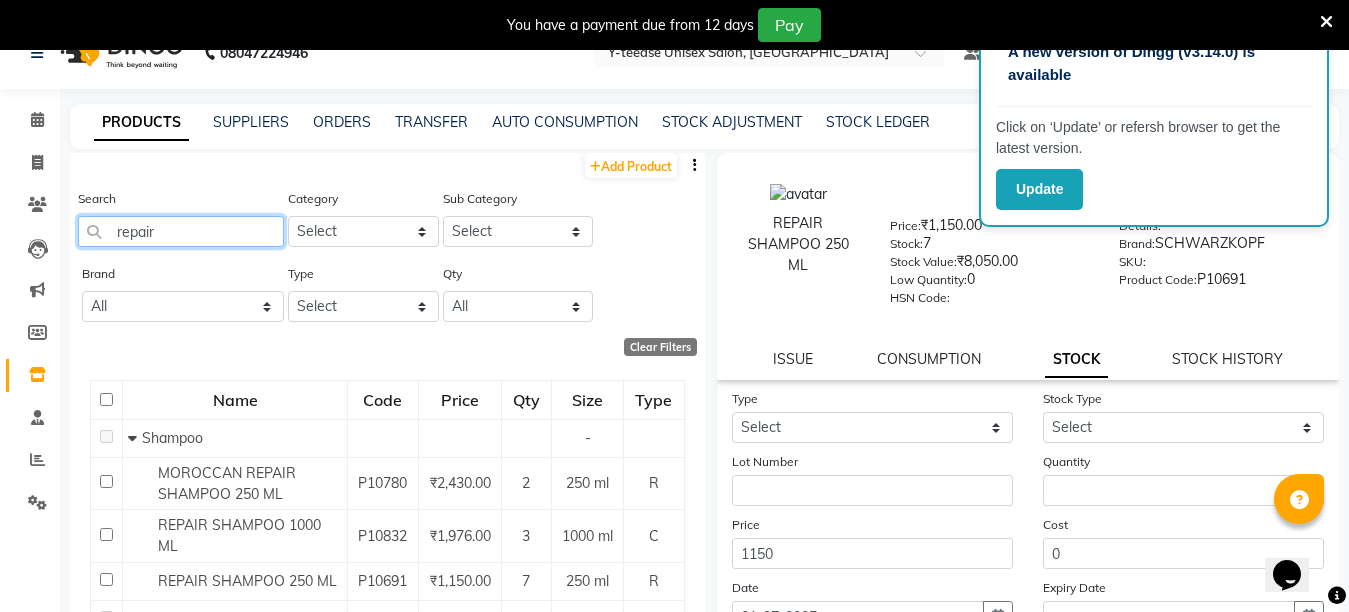 type on "repair" 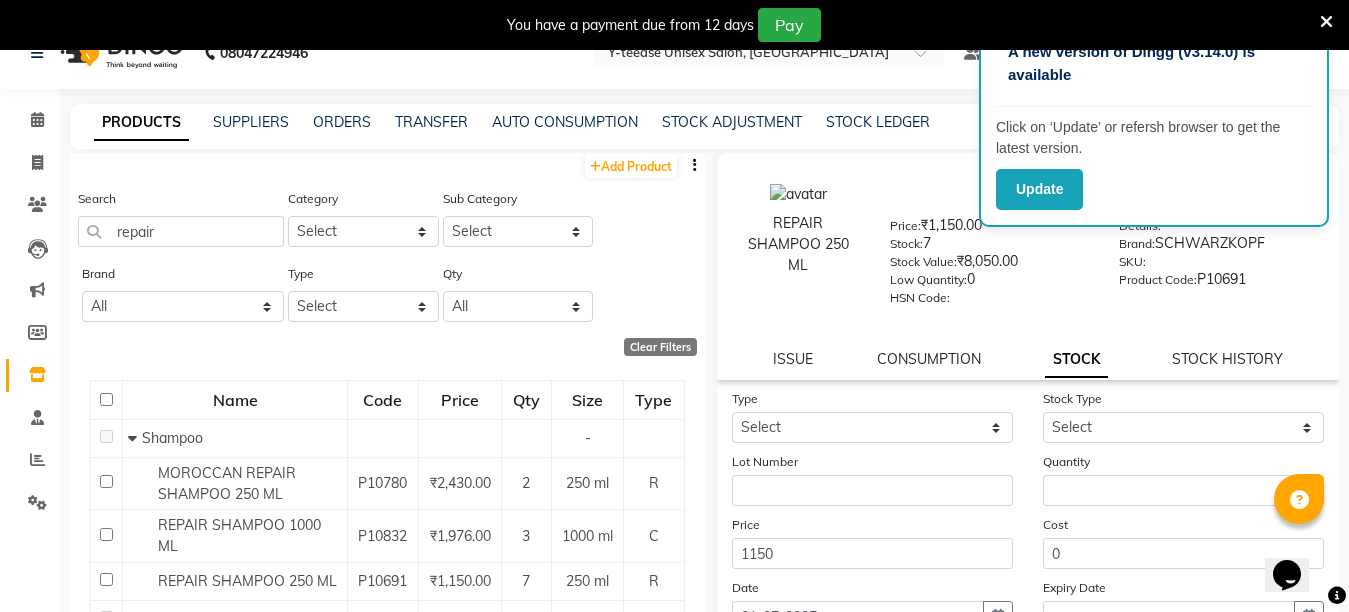 drag, startPoint x: 699, startPoint y: 354, endPoint x: 644, endPoint y: 309, distance: 71.063354 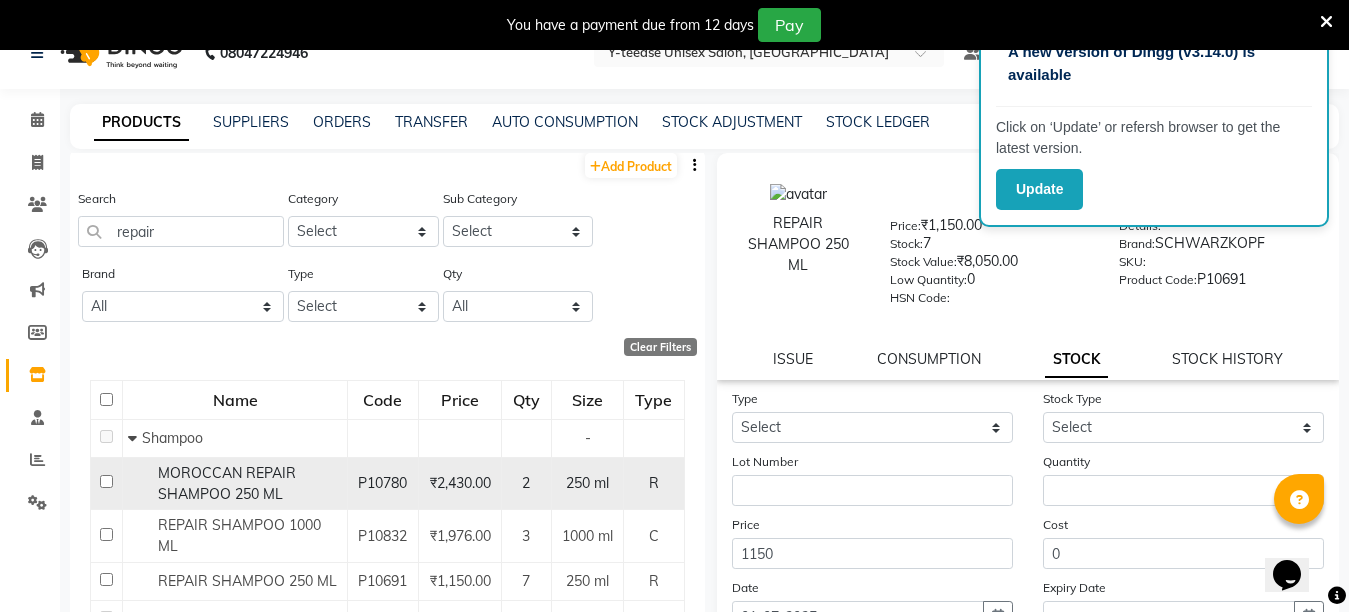 drag, startPoint x: 647, startPoint y: 468, endPoint x: 645, endPoint y: 490, distance: 22.090721 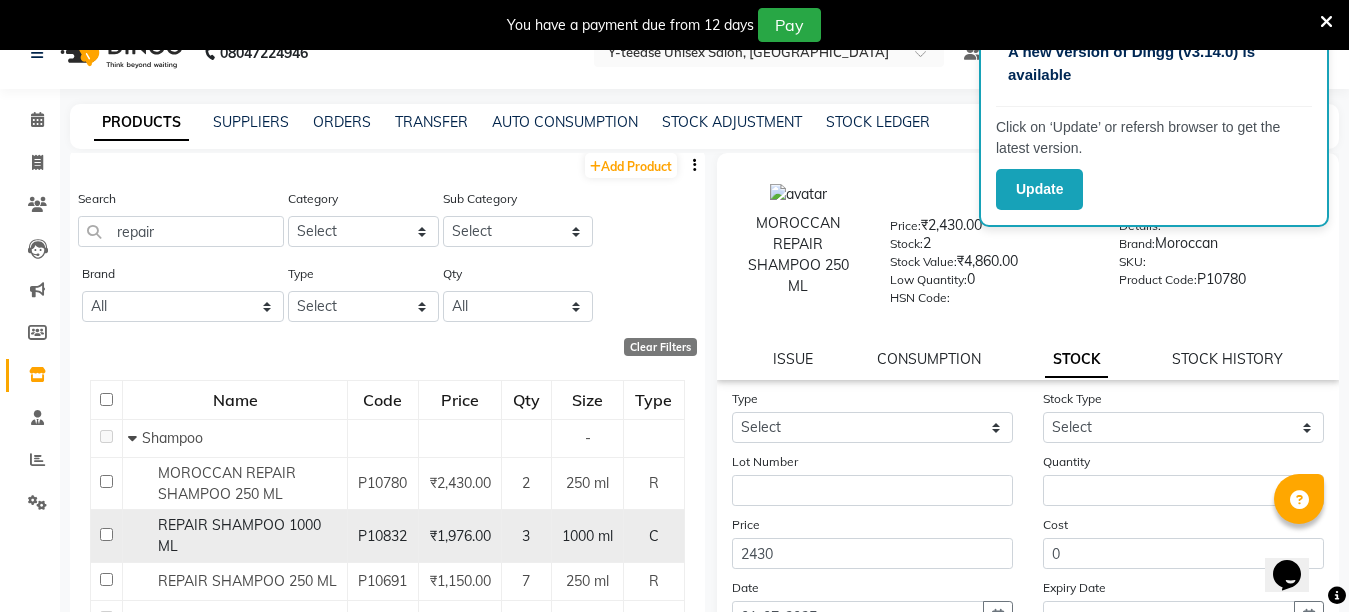drag, startPoint x: 650, startPoint y: 532, endPoint x: 650, endPoint y: 553, distance: 21 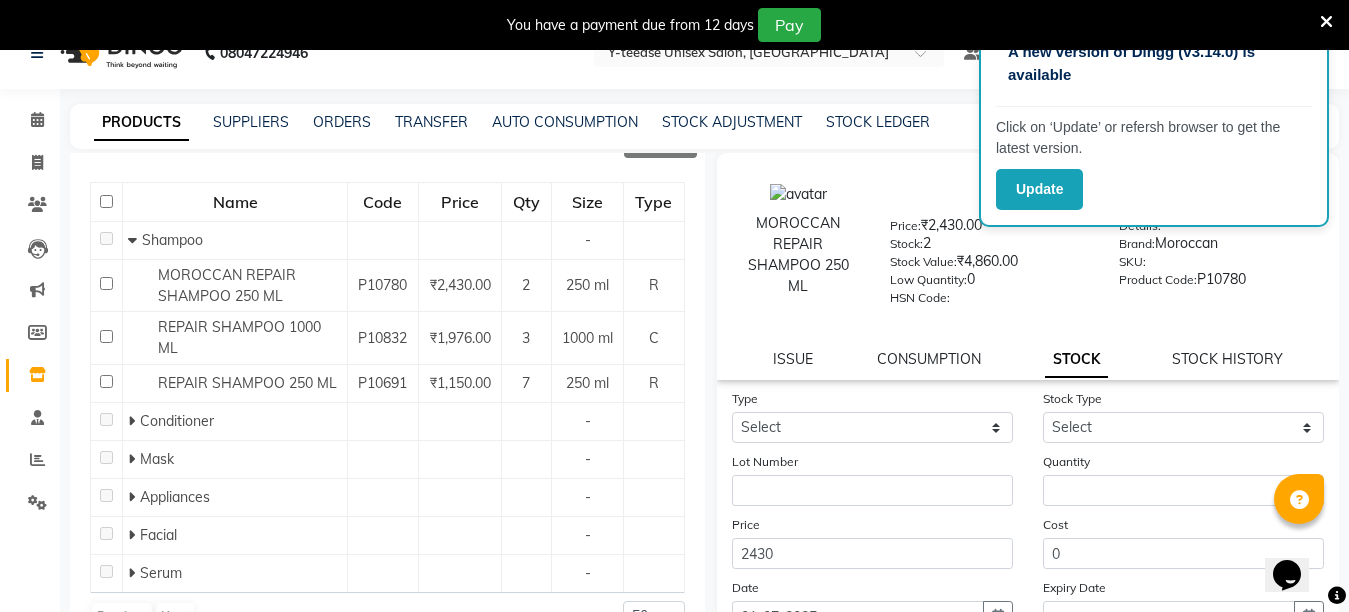 scroll, scrollTop: 206, scrollLeft: 0, axis: vertical 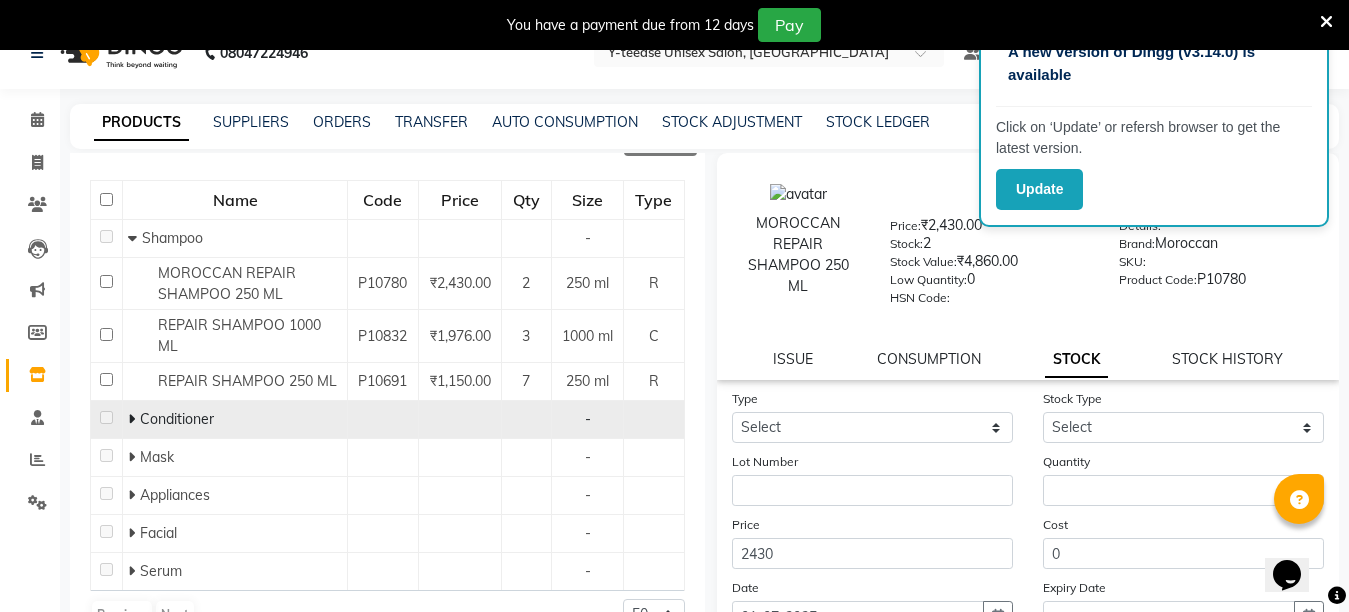 click 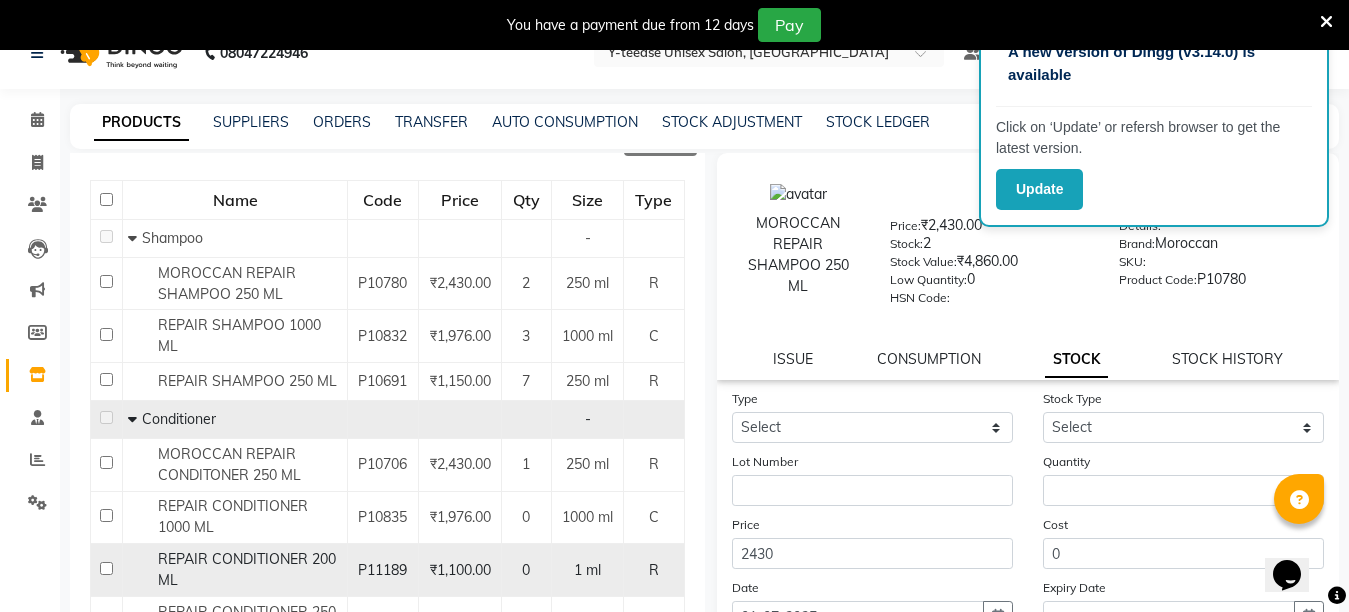click on "REPAIR CONDITIONER 200 ML" 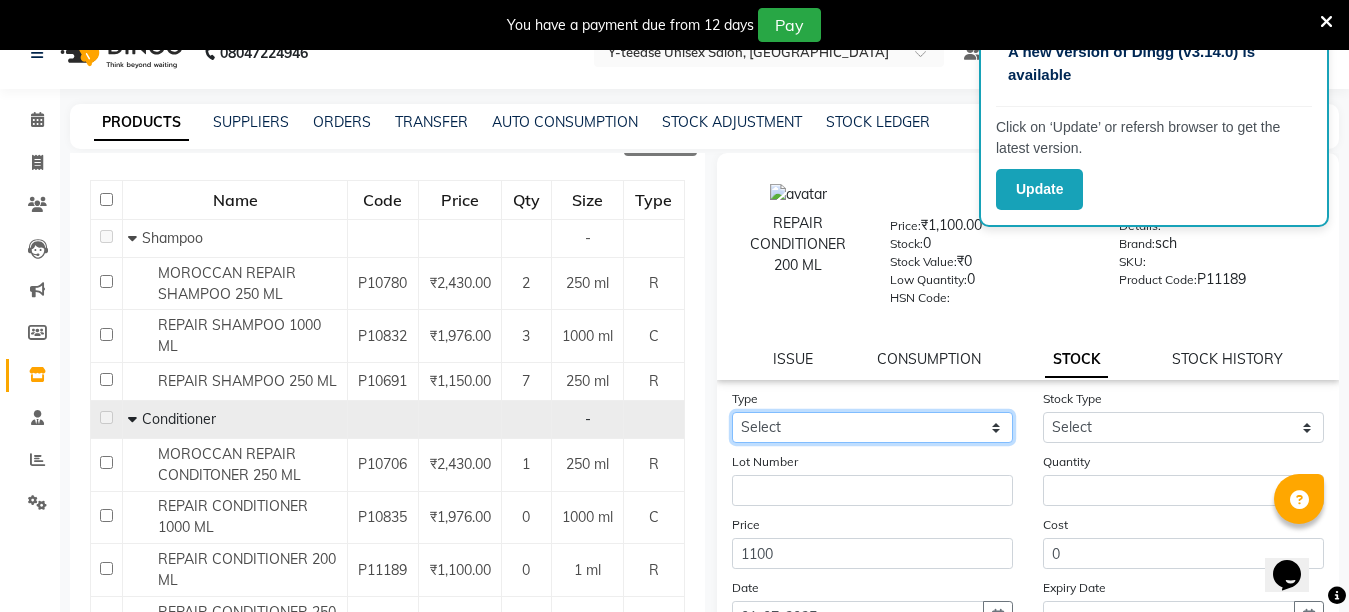 click on "Select In Out" 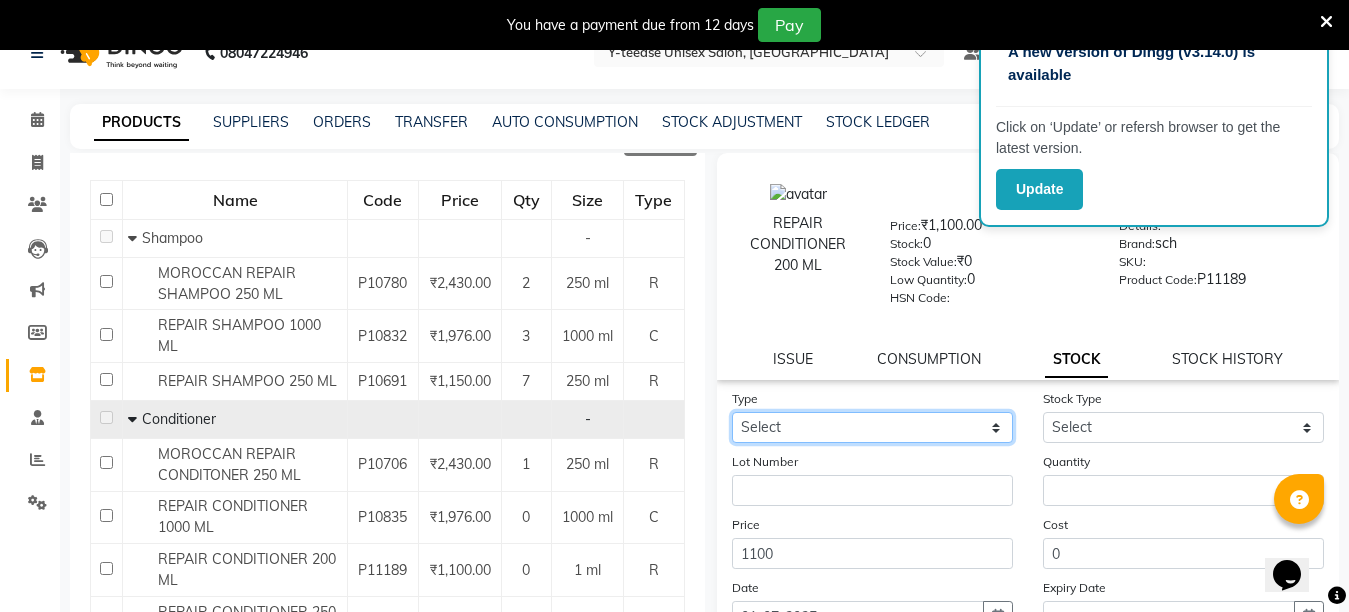 select on "in" 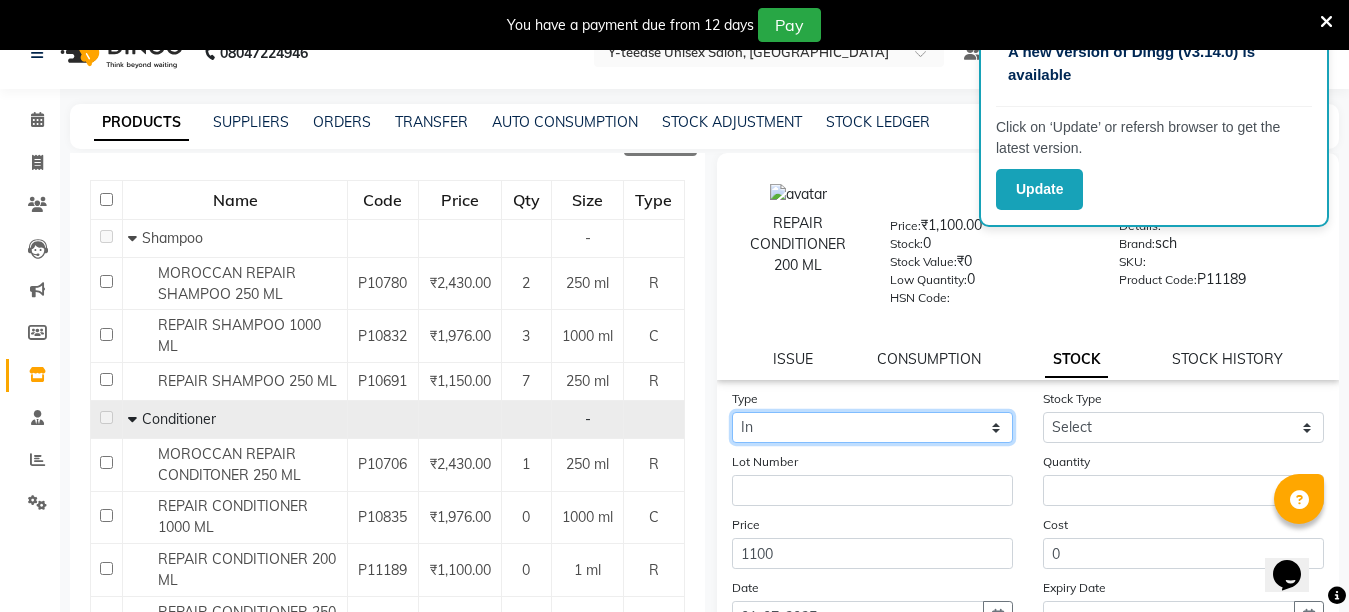 click on "Select In Out" 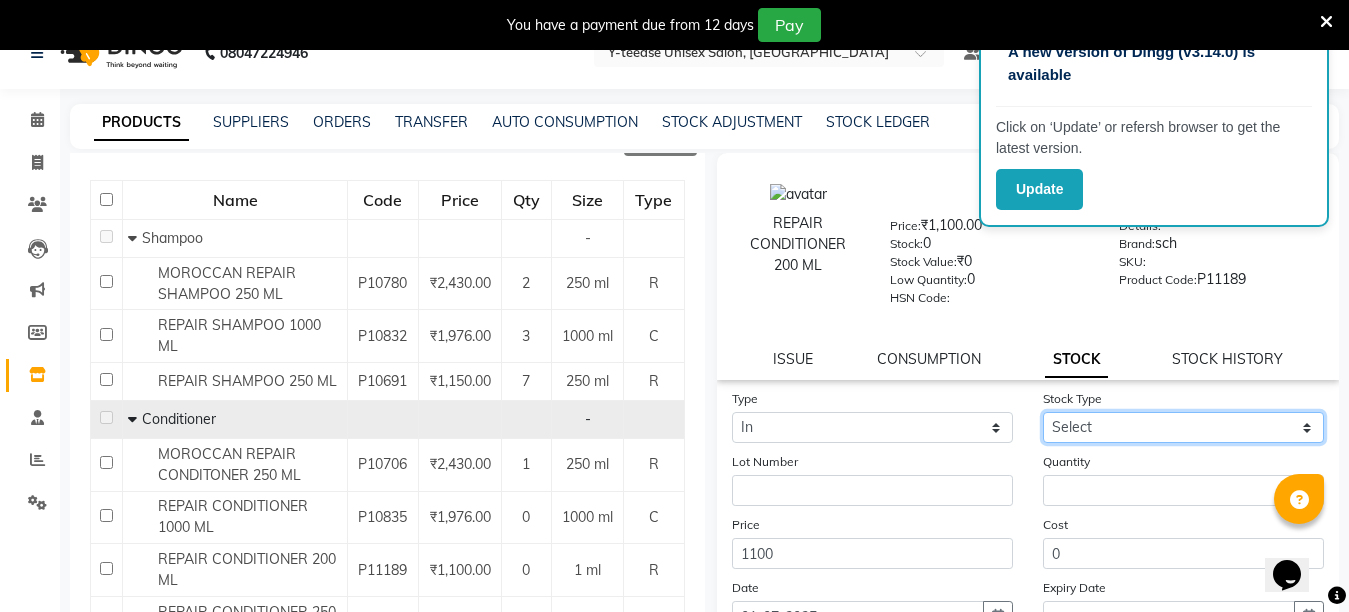 click on "Select New Stock Adjustment Return Other" 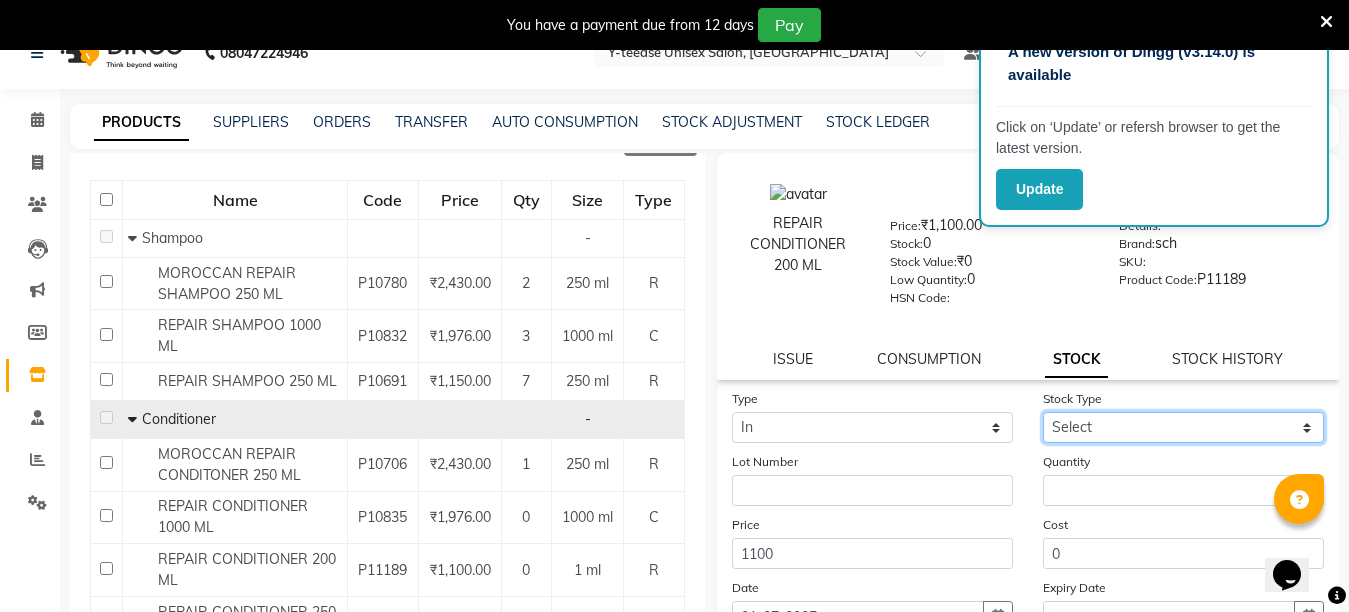 select on "adjustment" 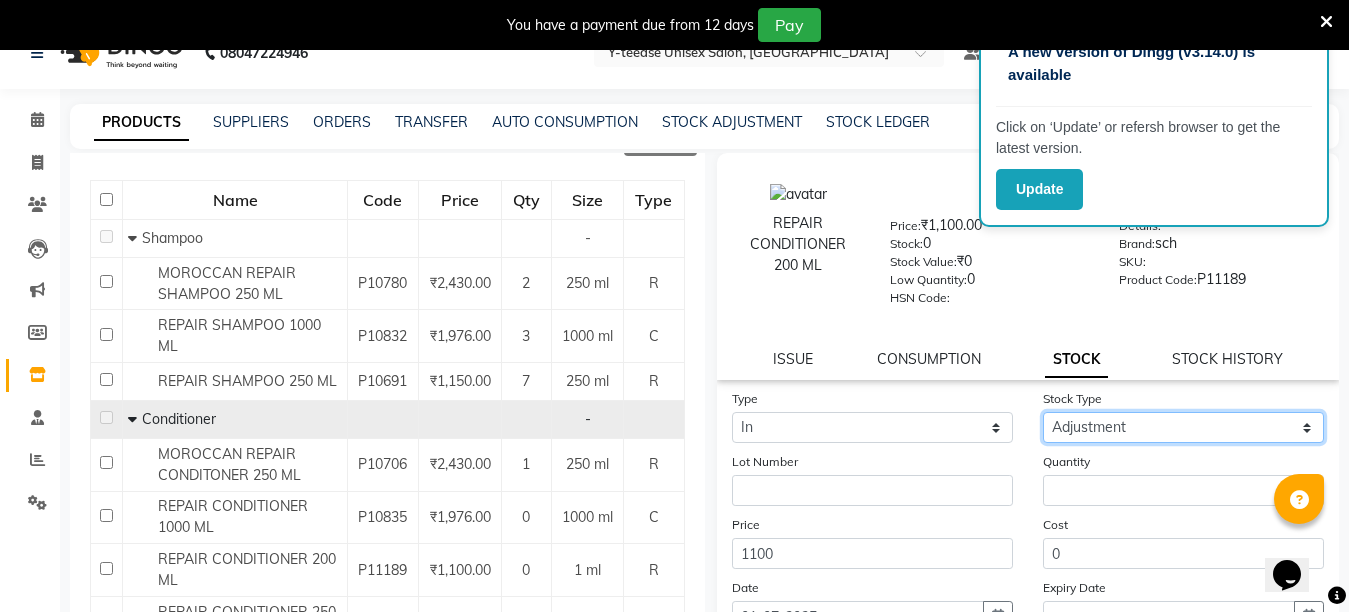 click on "Select New Stock Adjustment Return Other" 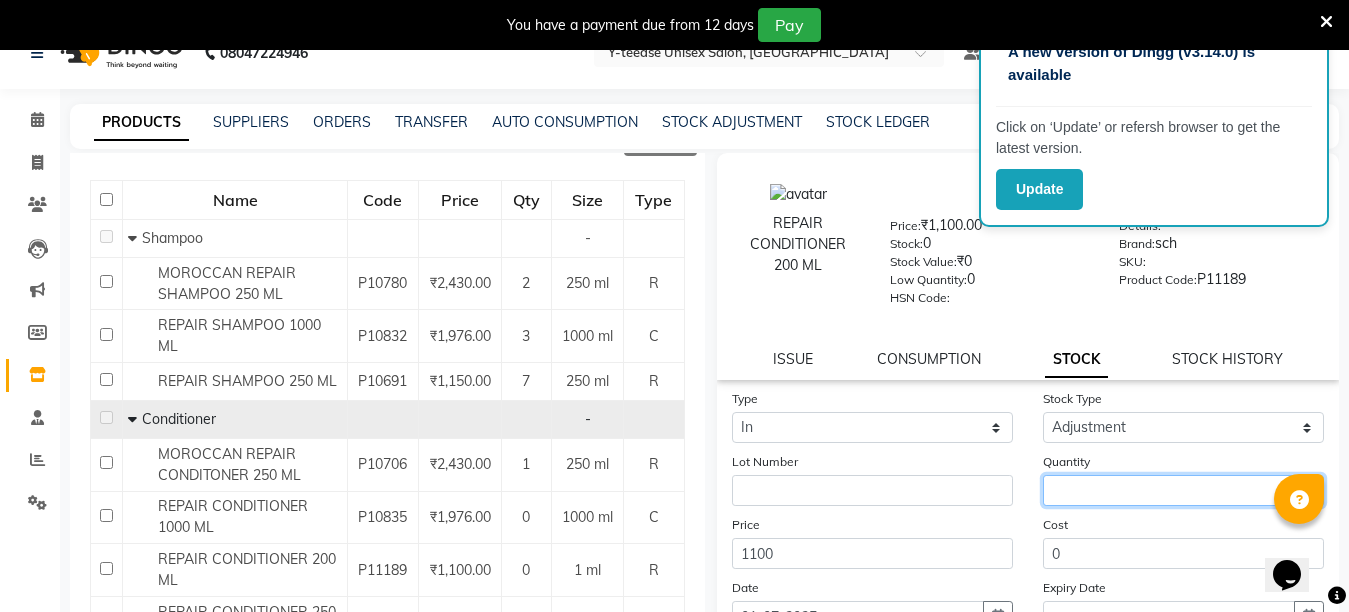 click 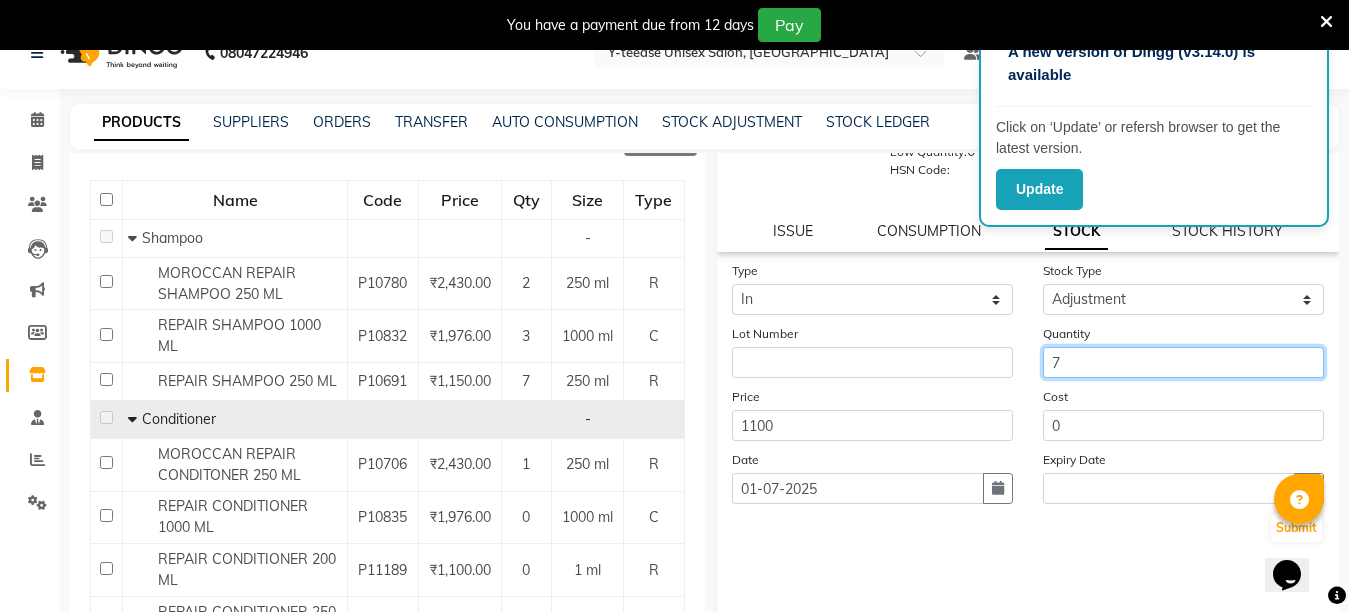 scroll, scrollTop: 176, scrollLeft: 0, axis: vertical 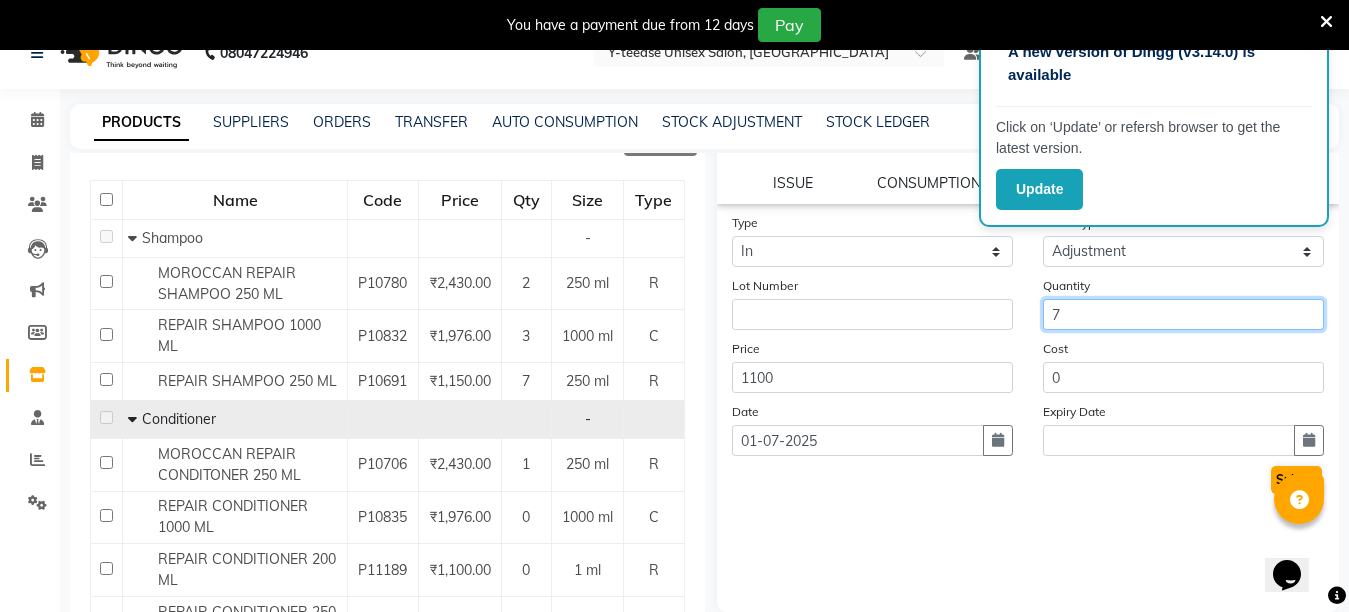 type on "7" 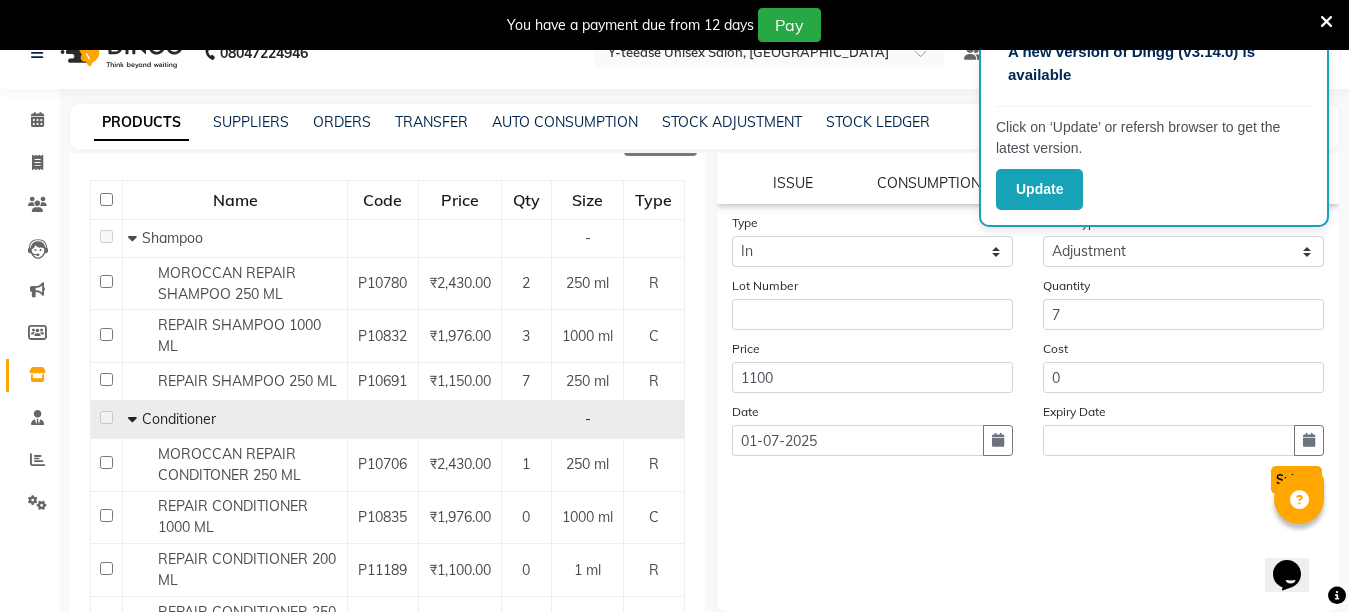 click on "Submit" 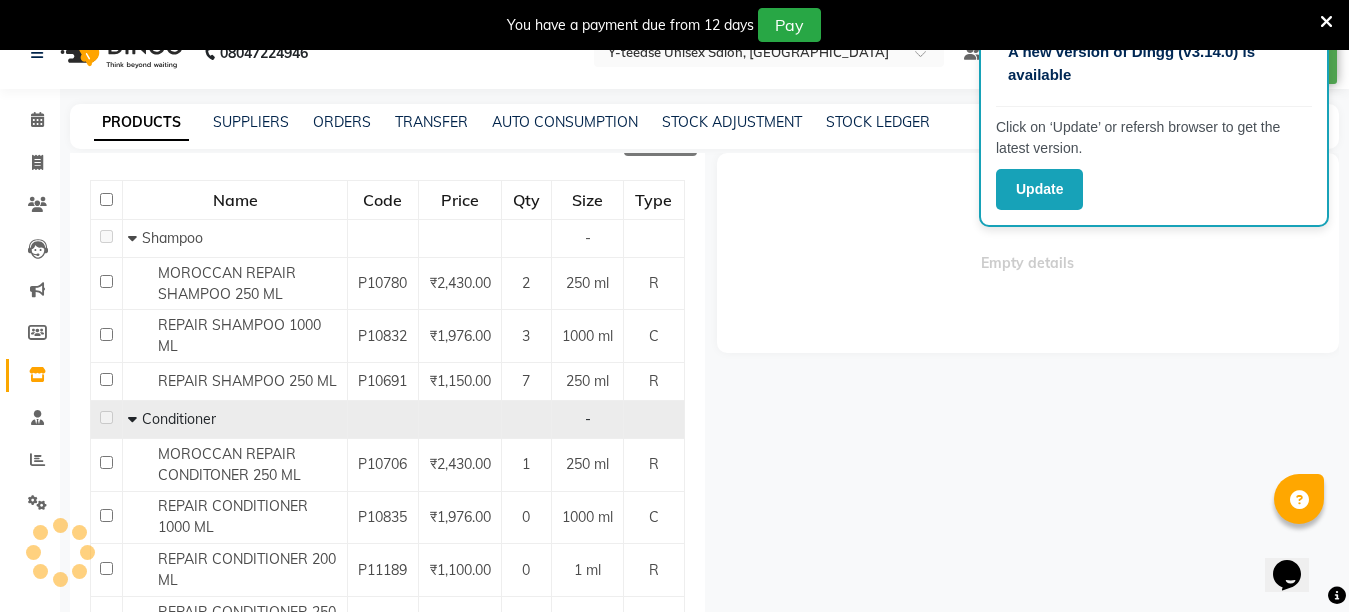 scroll, scrollTop: 0, scrollLeft: 0, axis: both 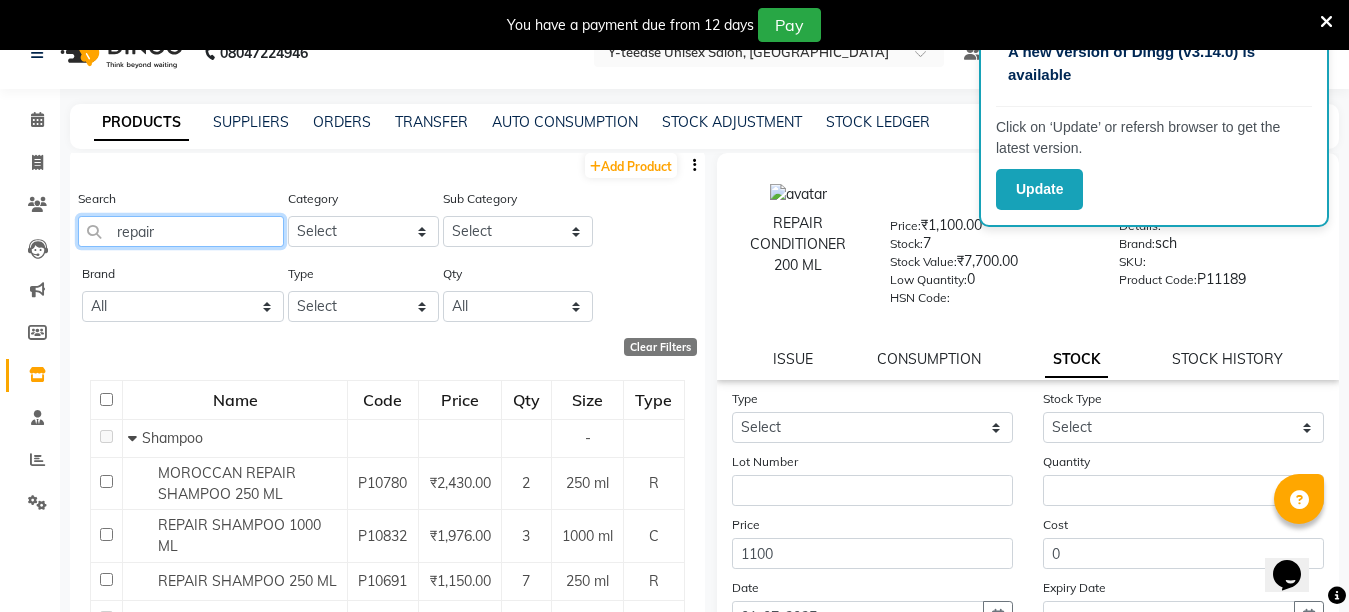 click on "repair" 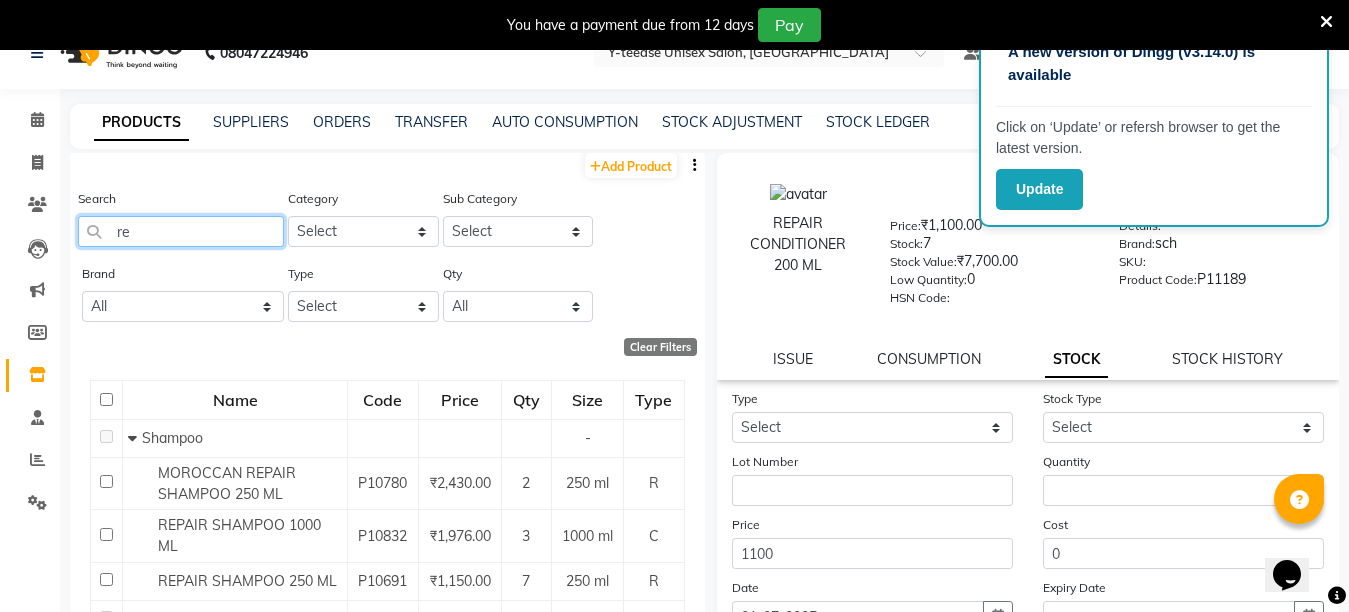 type on "r" 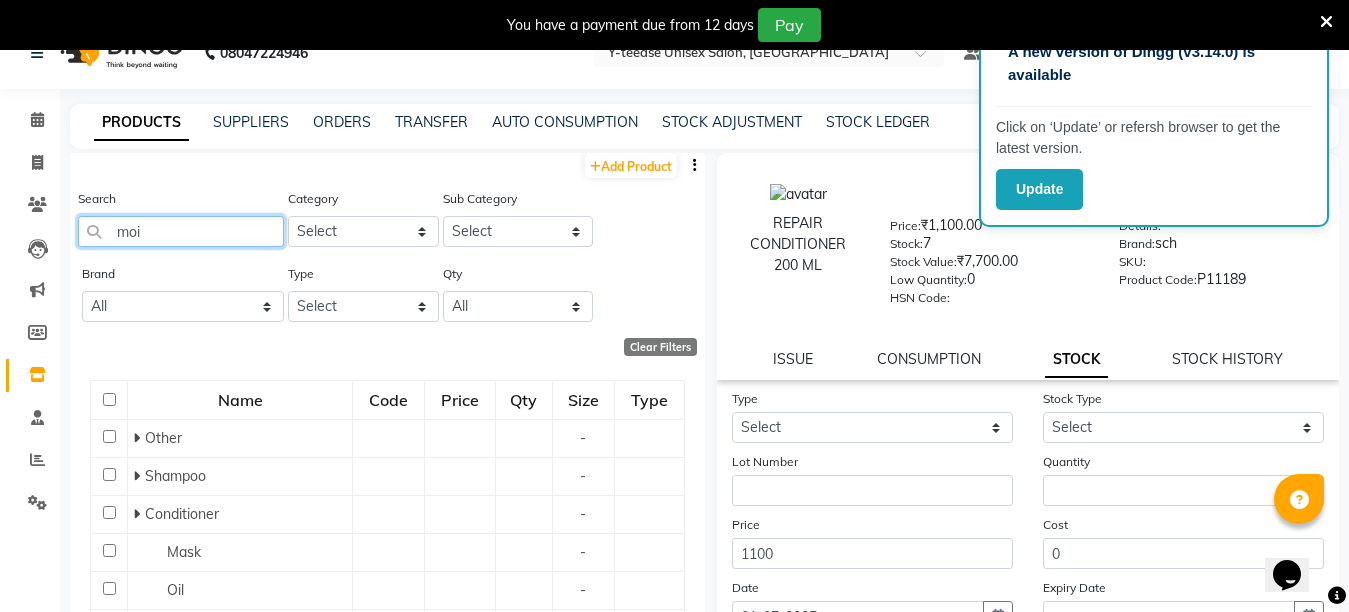 click on "moi" 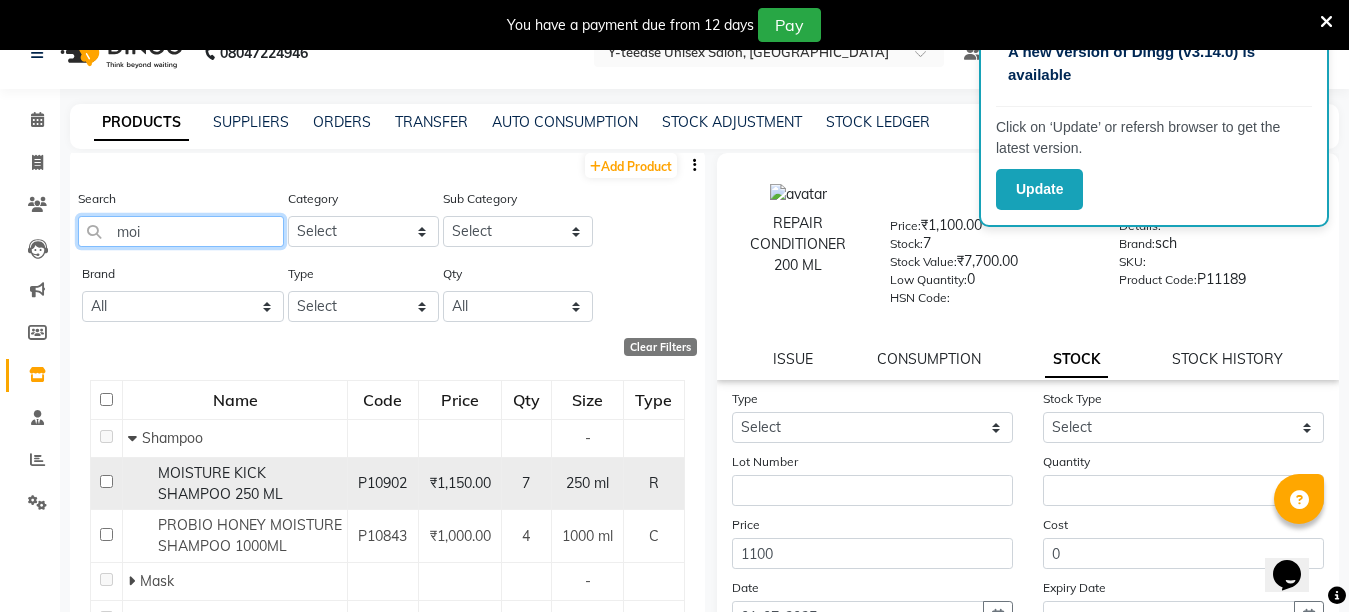 type on "moi" 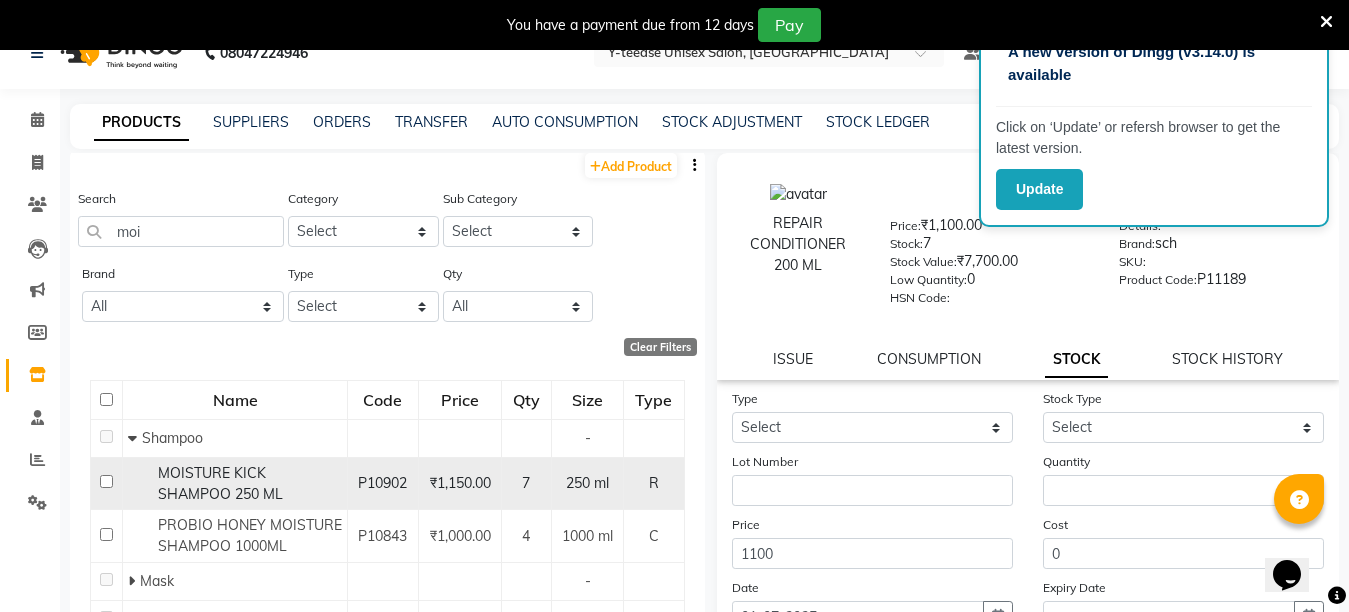 click on "MOISTURE KICK SHAMPOO 250 ML" 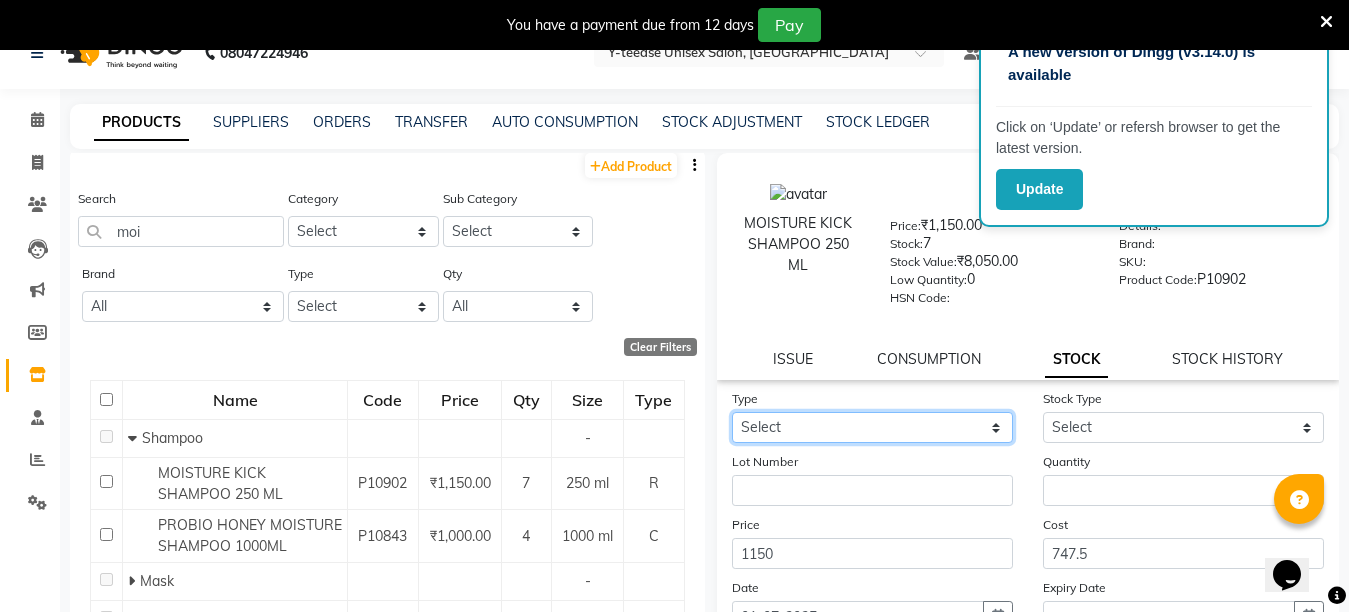 click on "Select In Out" 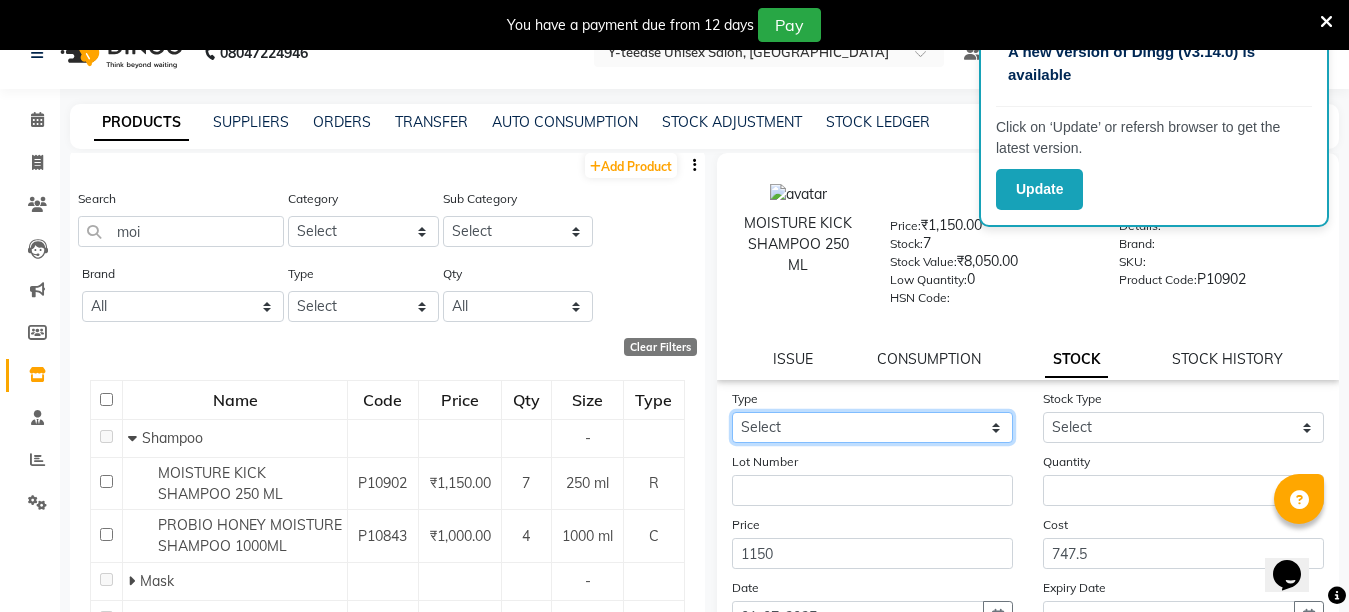 select on "out" 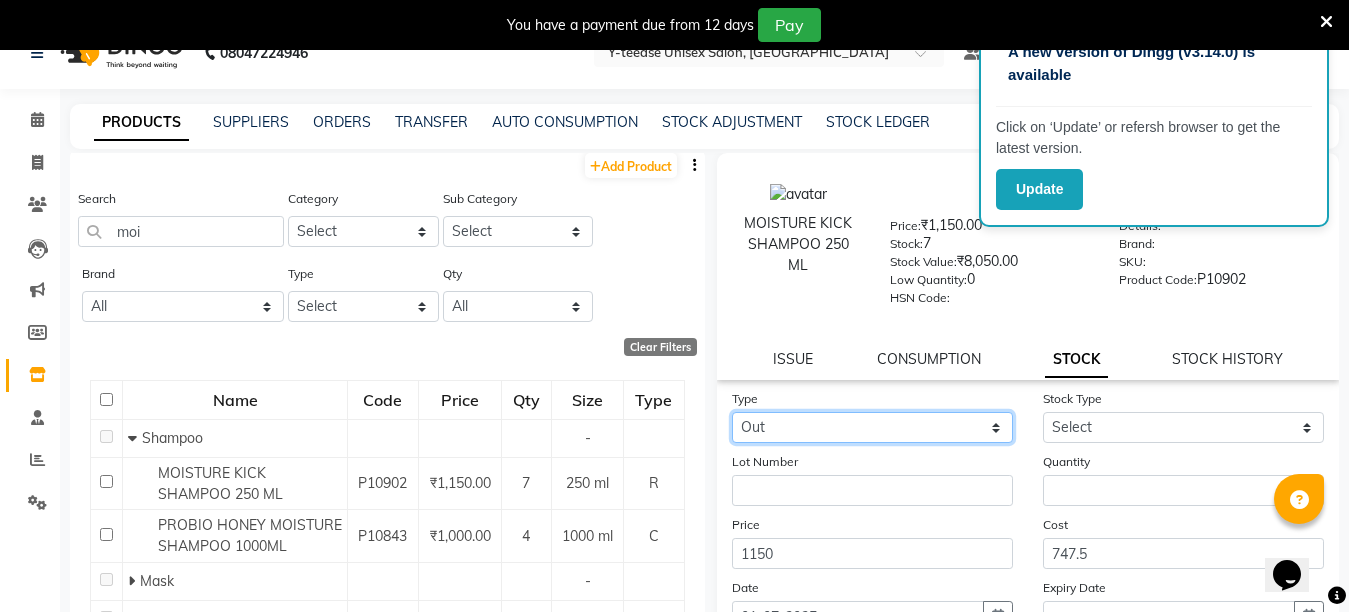 click on "Select In Out" 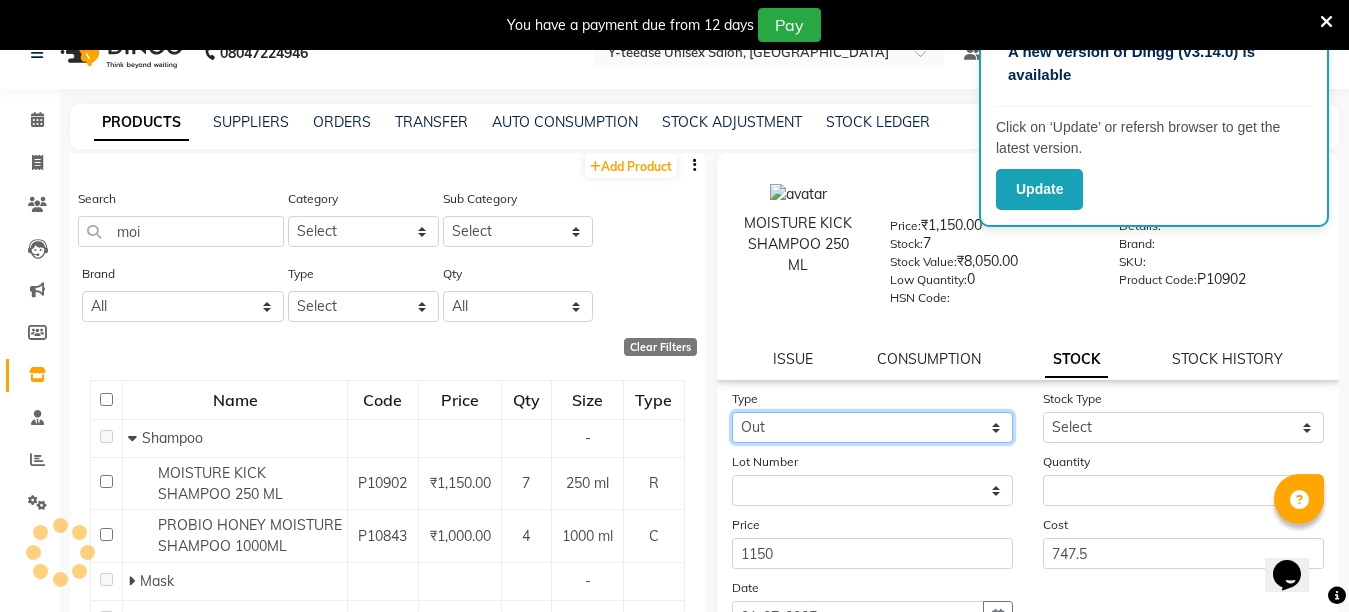click on "Select In Out" 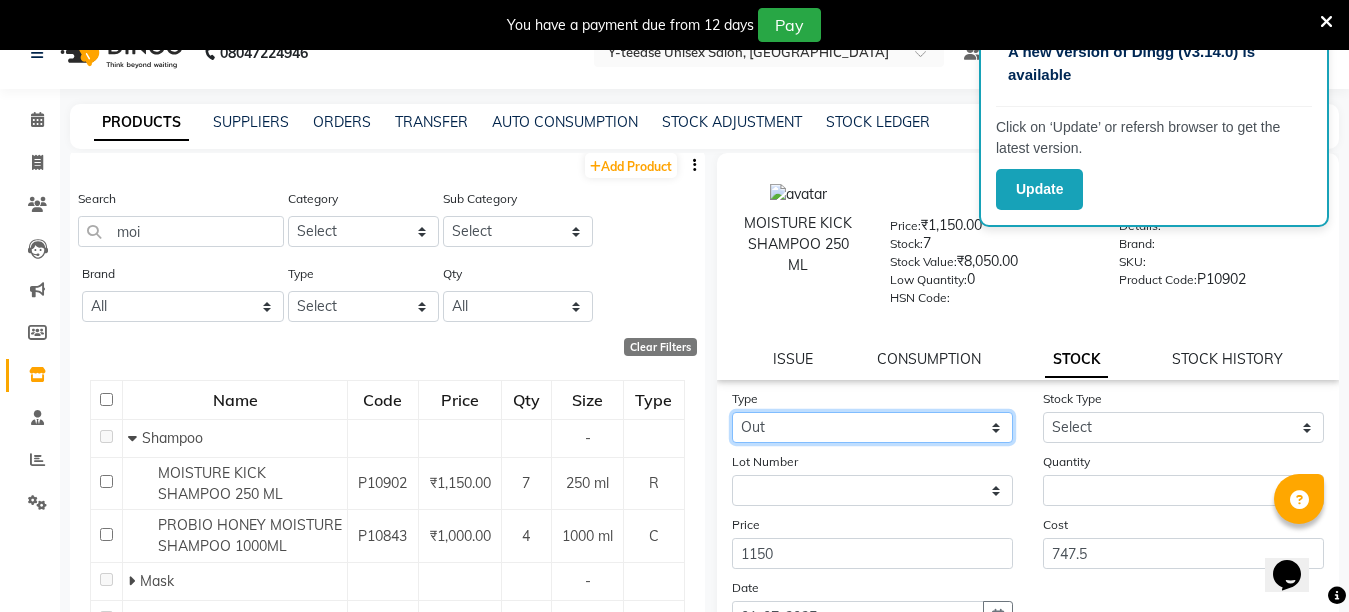 select on "in" 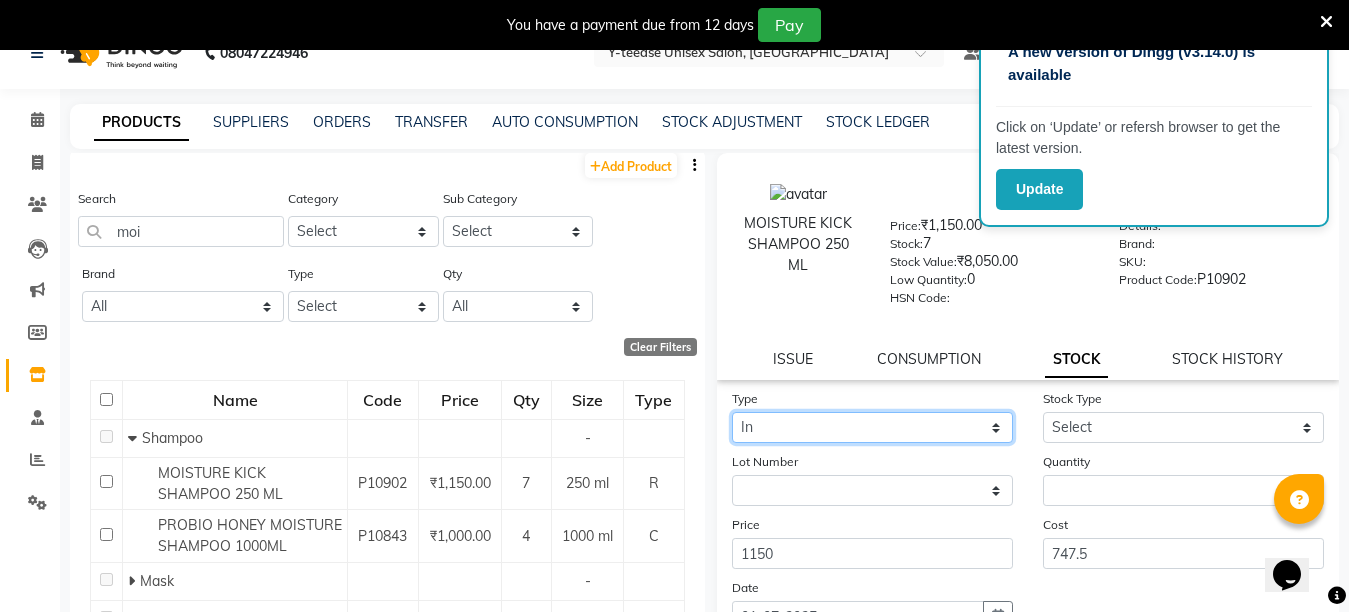click on "Select In Out" 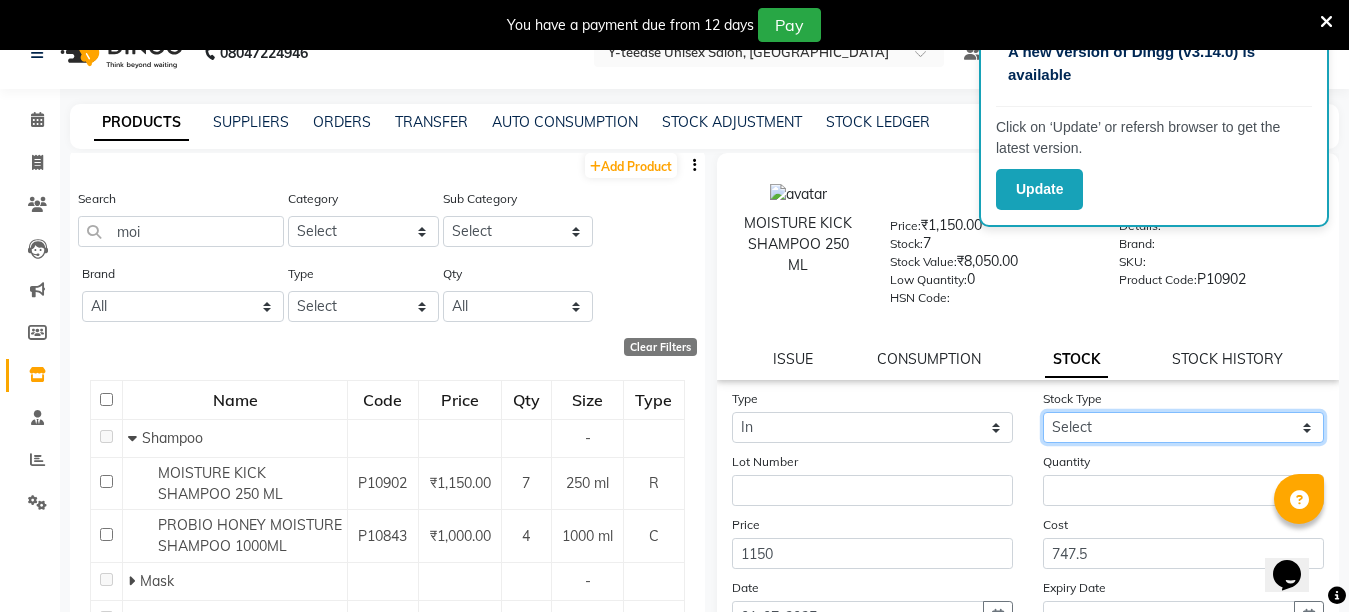 click on "Select New Stock Adjustment Return Other" 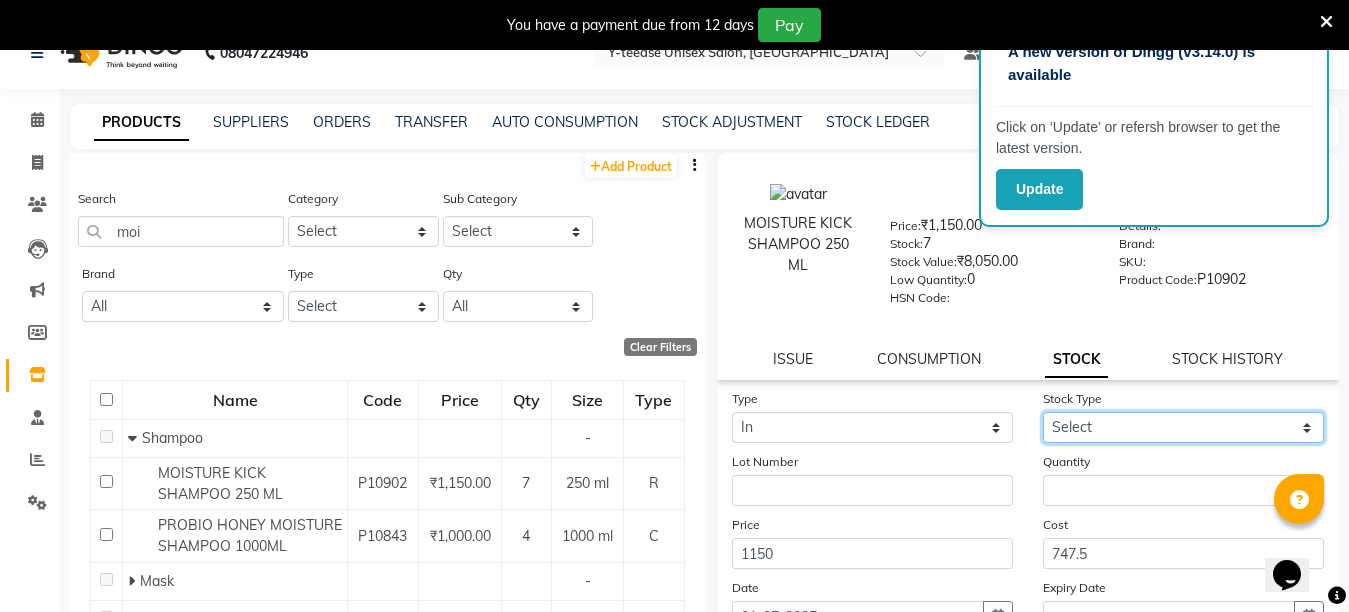 select on "adjustment" 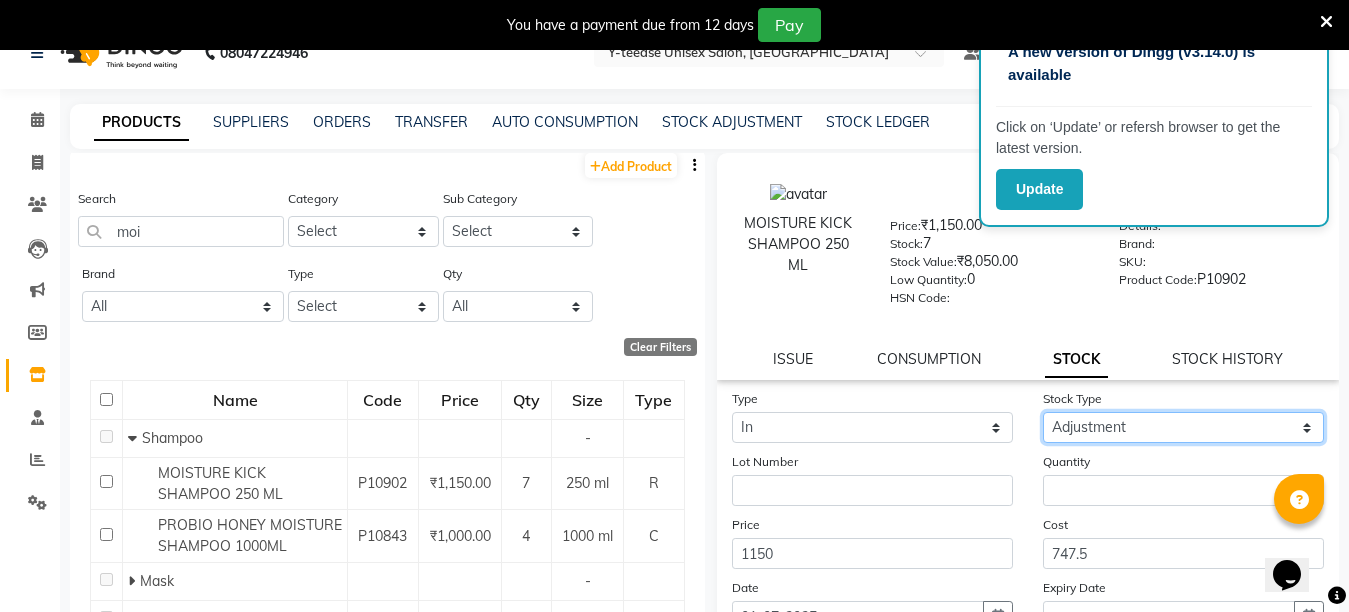 click on "Select New Stock Adjustment Return Other" 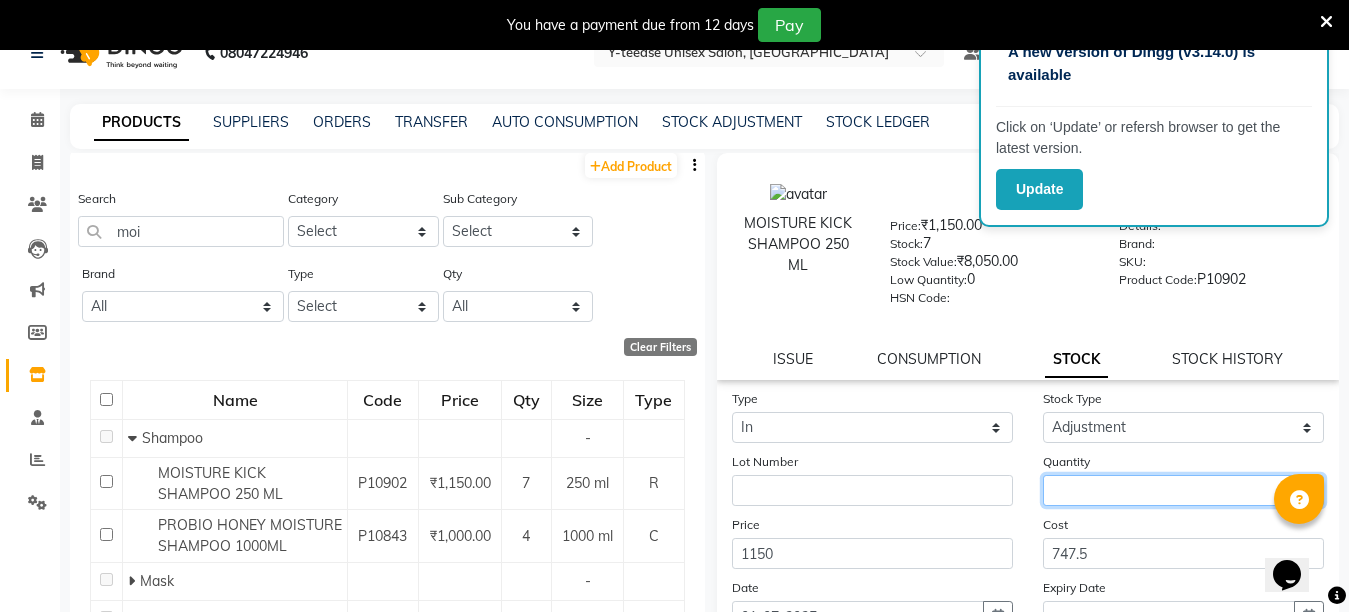 click 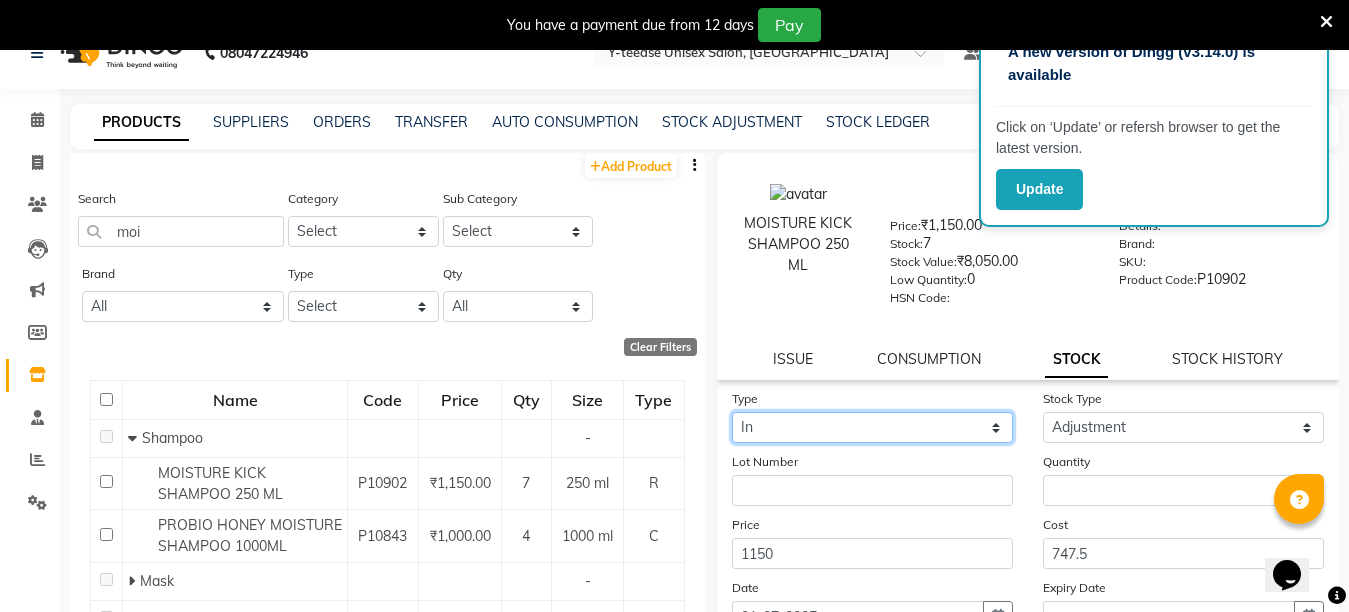 click on "Select In Out" 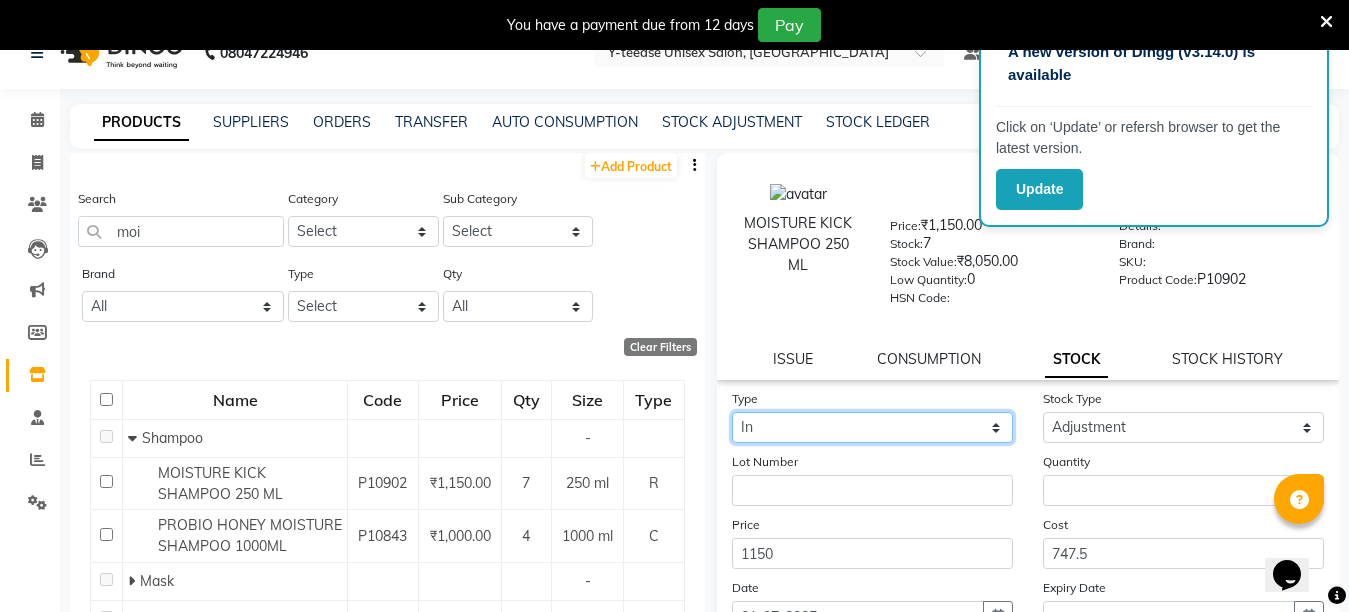 select on "out" 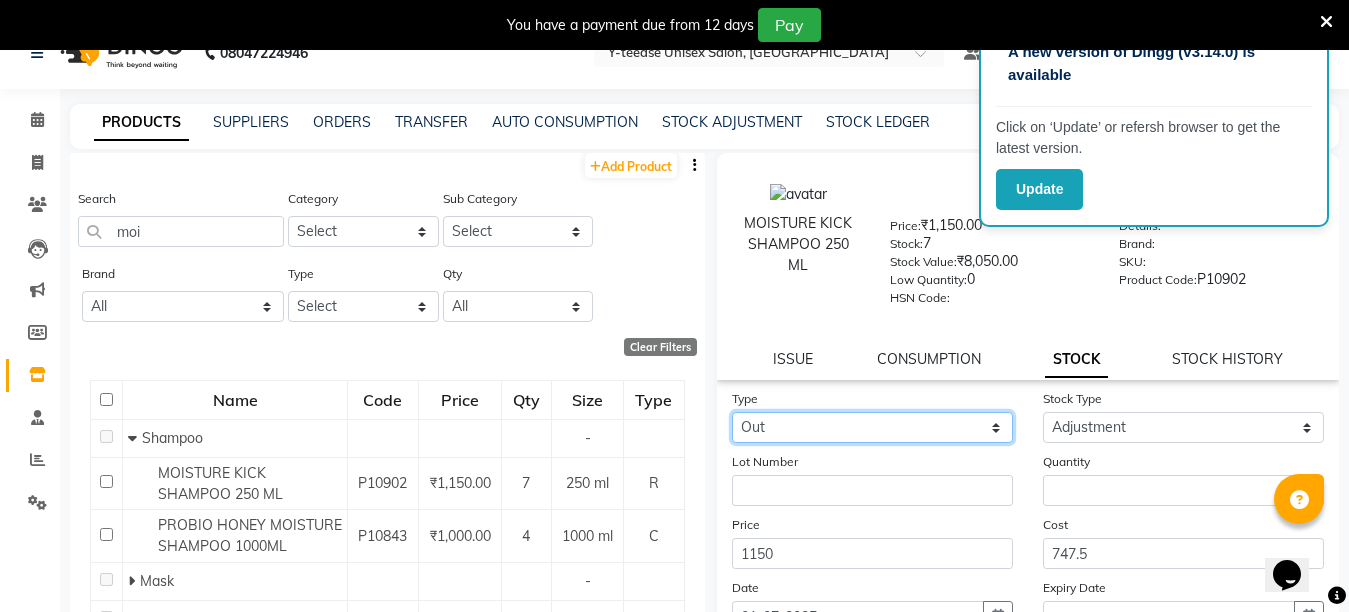 click on "Select In Out" 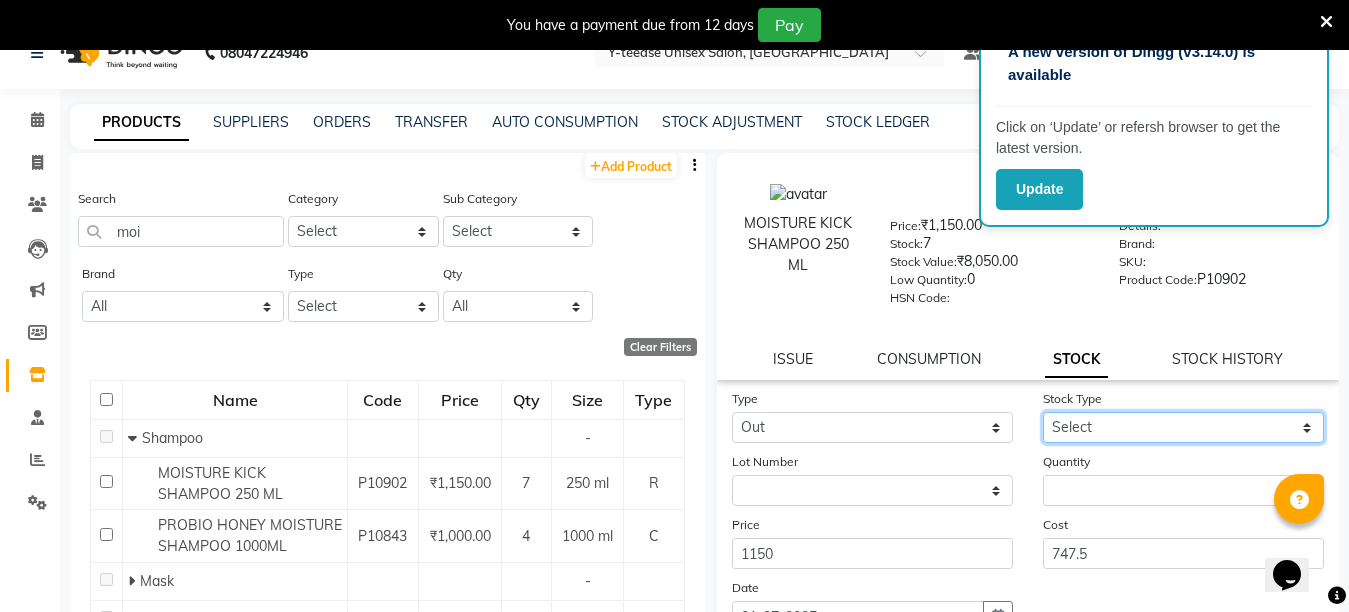 click on "Select Internal Use Damaged Expired Adjustment Return Other" 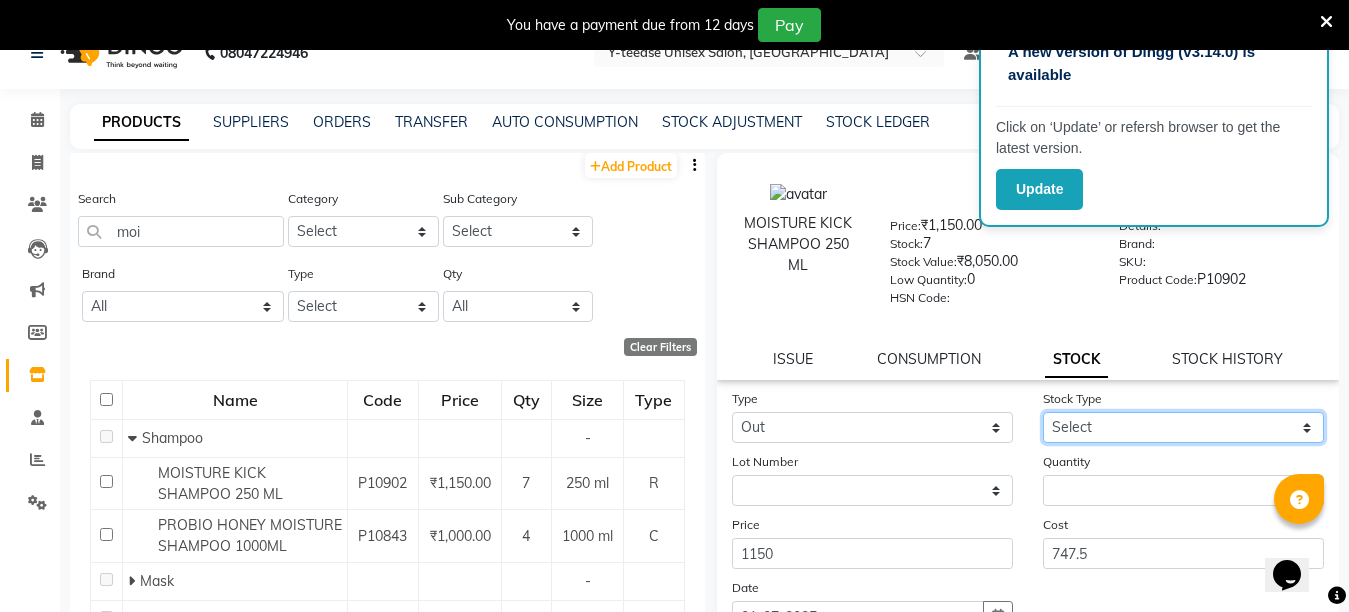 select on "adjustment" 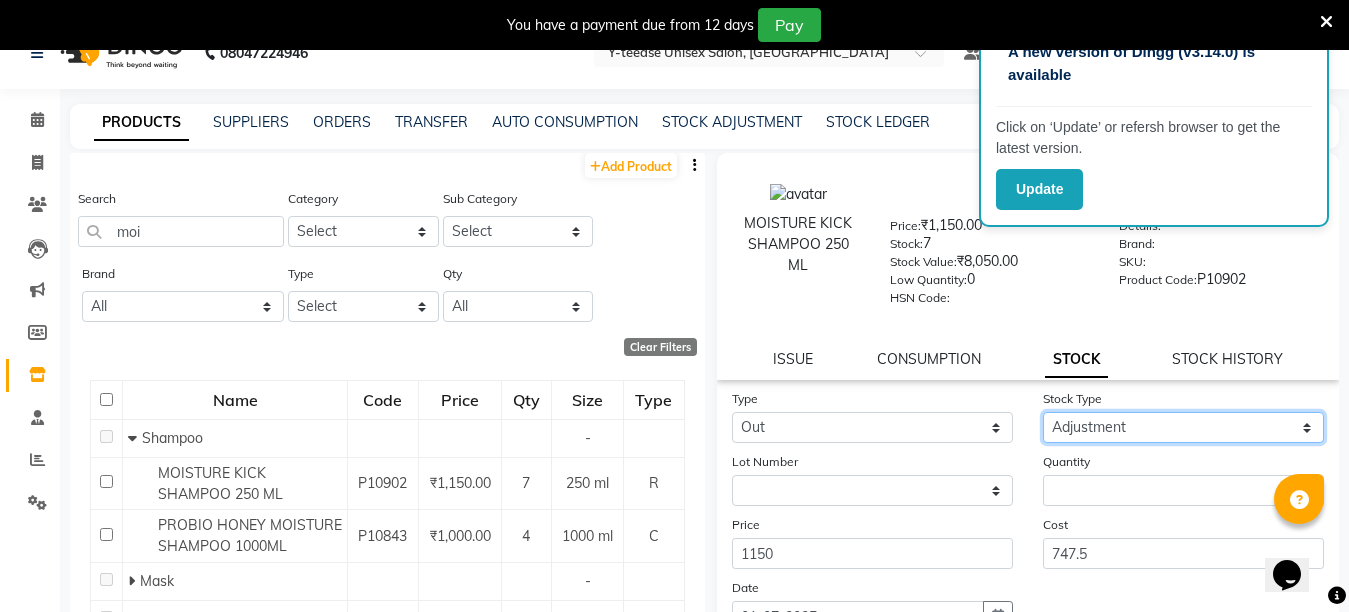 click on "Select Internal Use Damaged Expired Adjustment Return Other" 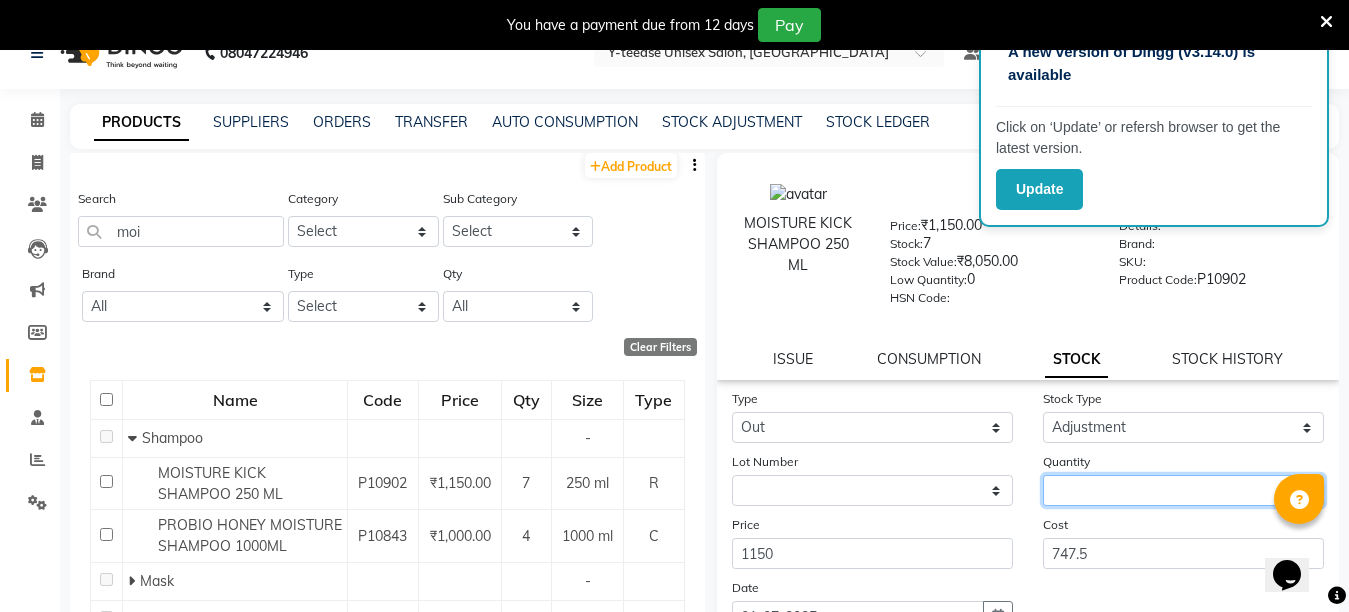 click 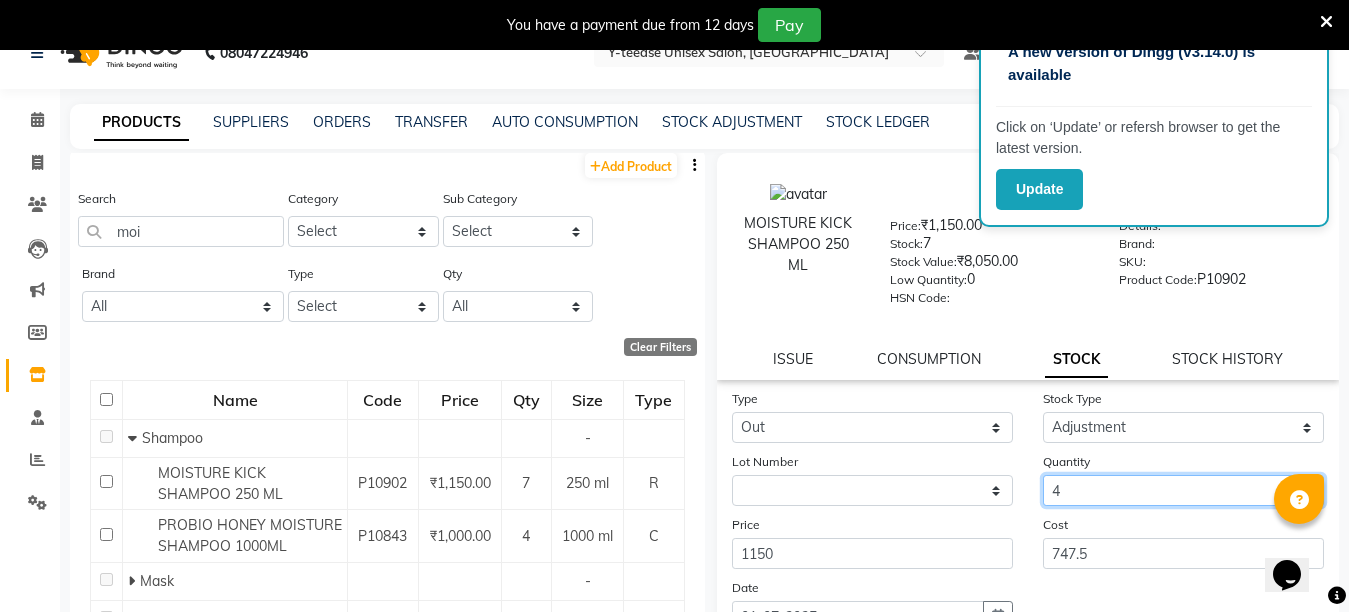 type on "4" 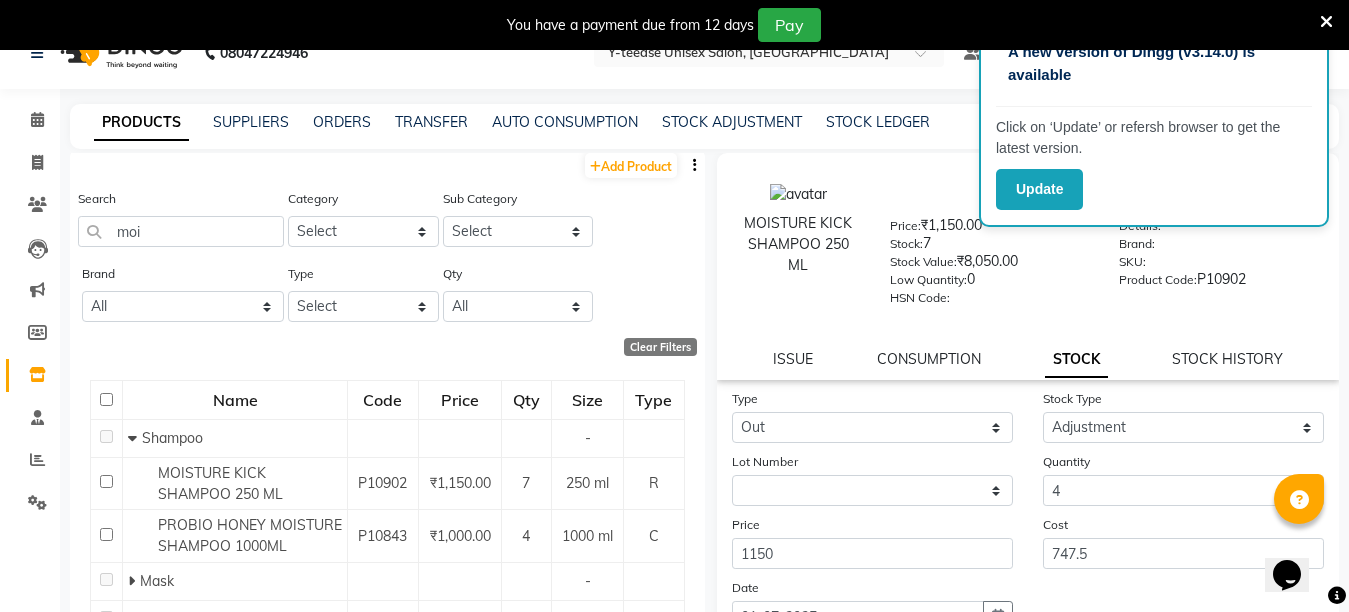 click on "Date [DATE]" 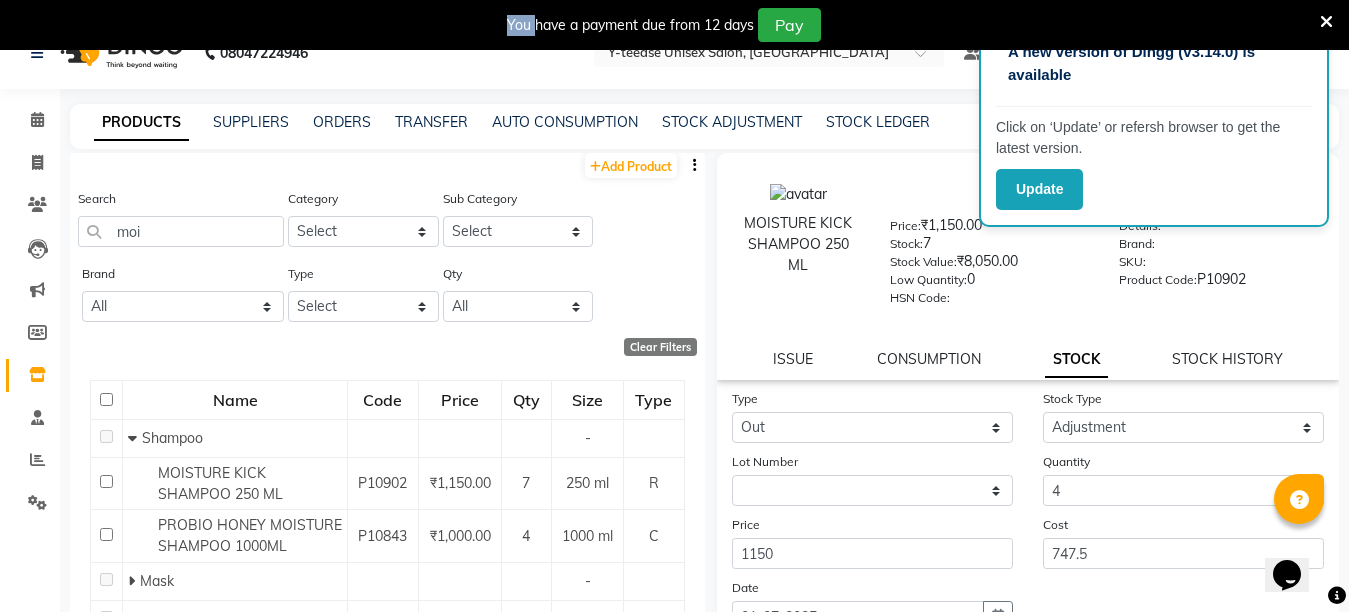 click on "Date [DATE]" 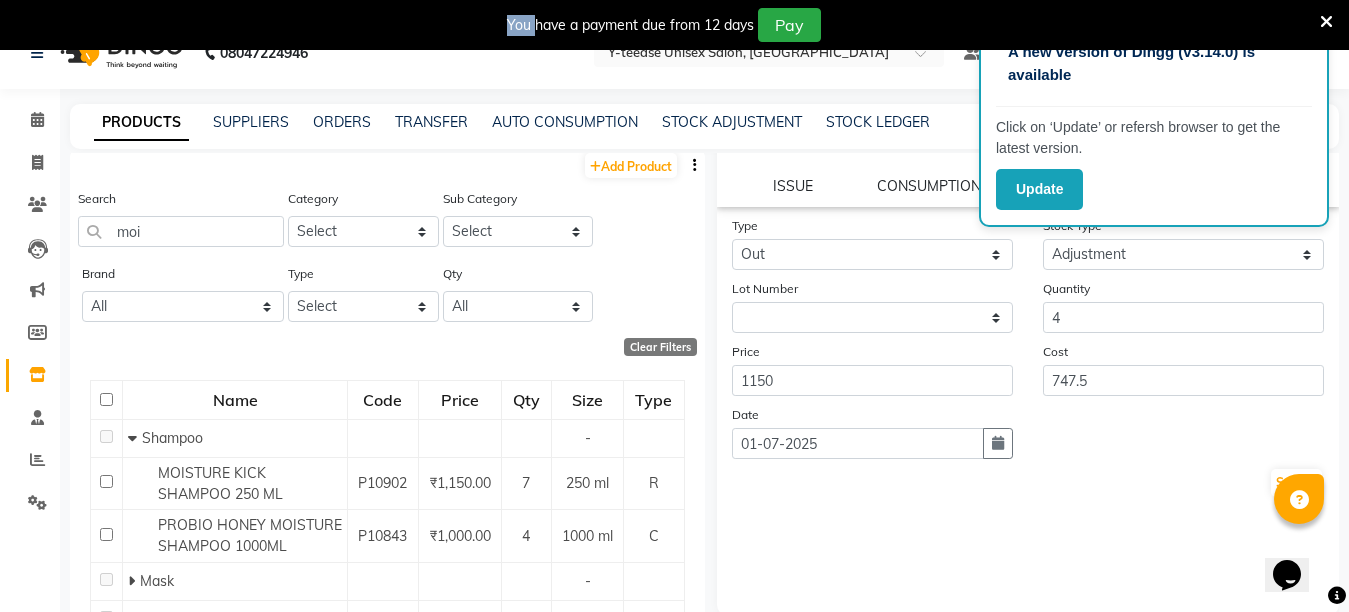 scroll, scrollTop: 176, scrollLeft: 0, axis: vertical 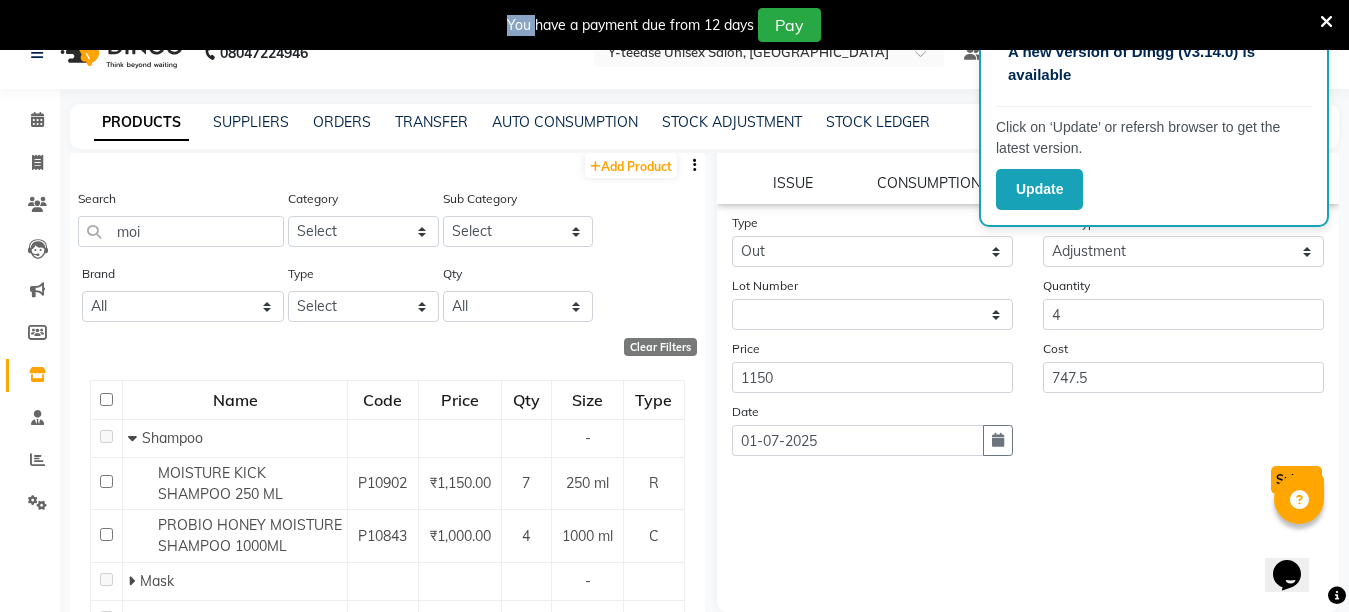 click on "Submit" 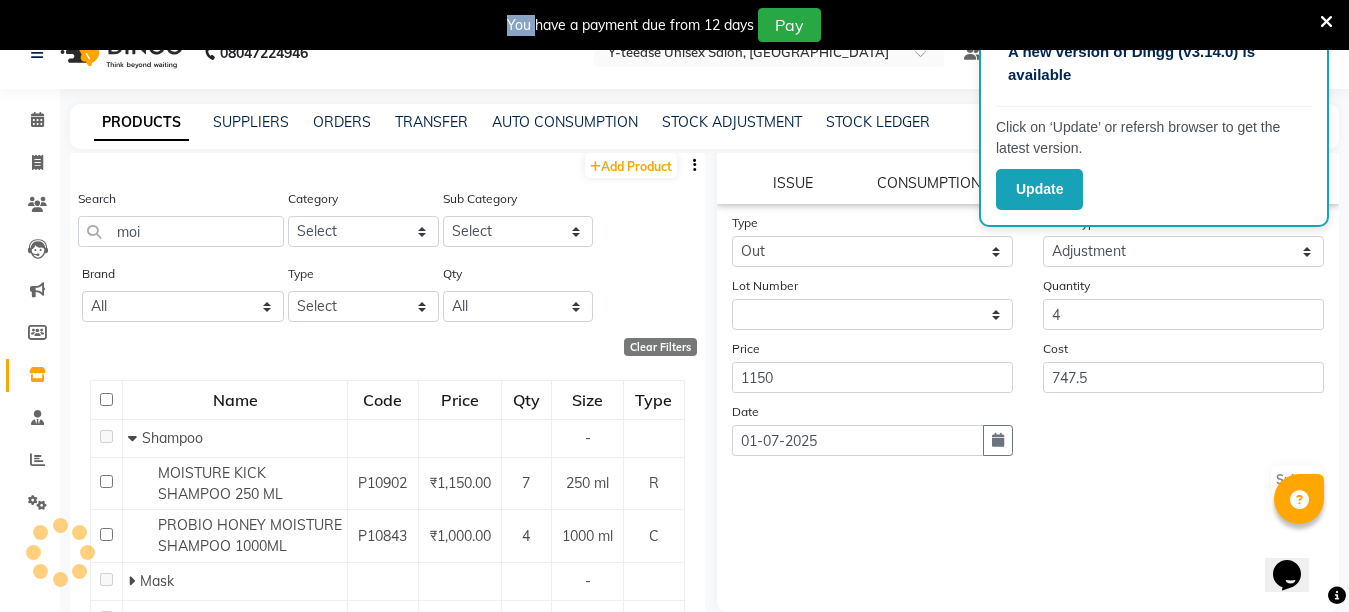 scroll, scrollTop: 0, scrollLeft: 0, axis: both 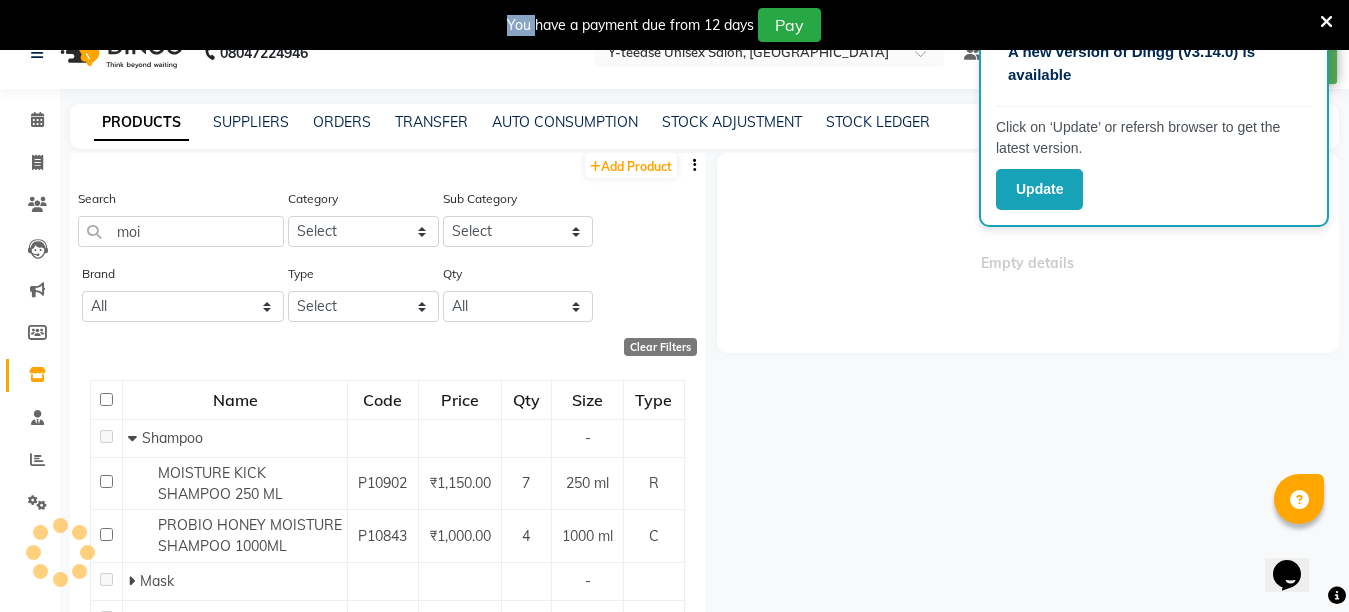 select 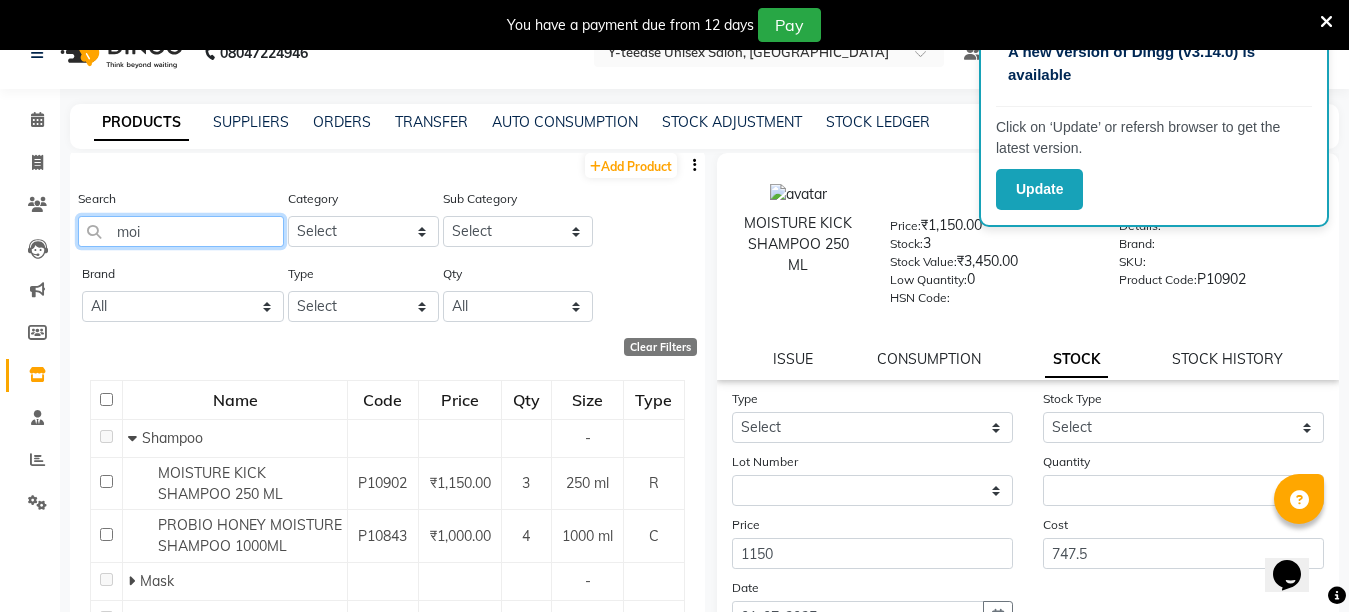 click on "moi" 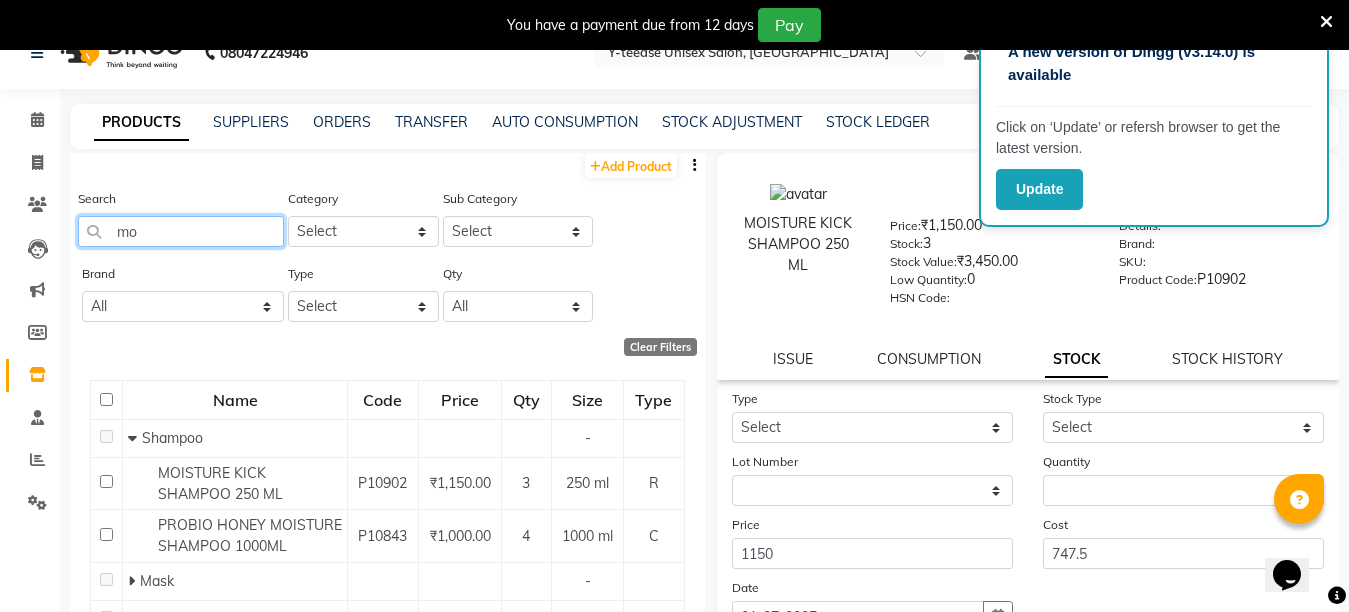 type on "m" 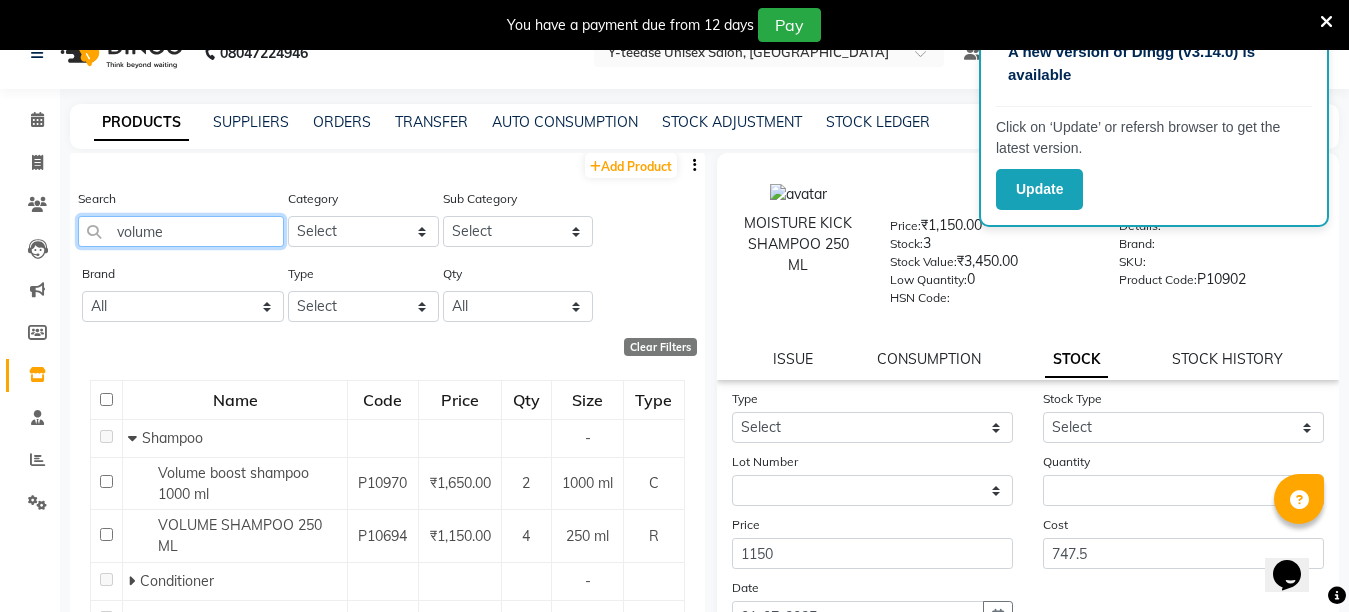 scroll, scrollTop: 0, scrollLeft: 0, axis: both 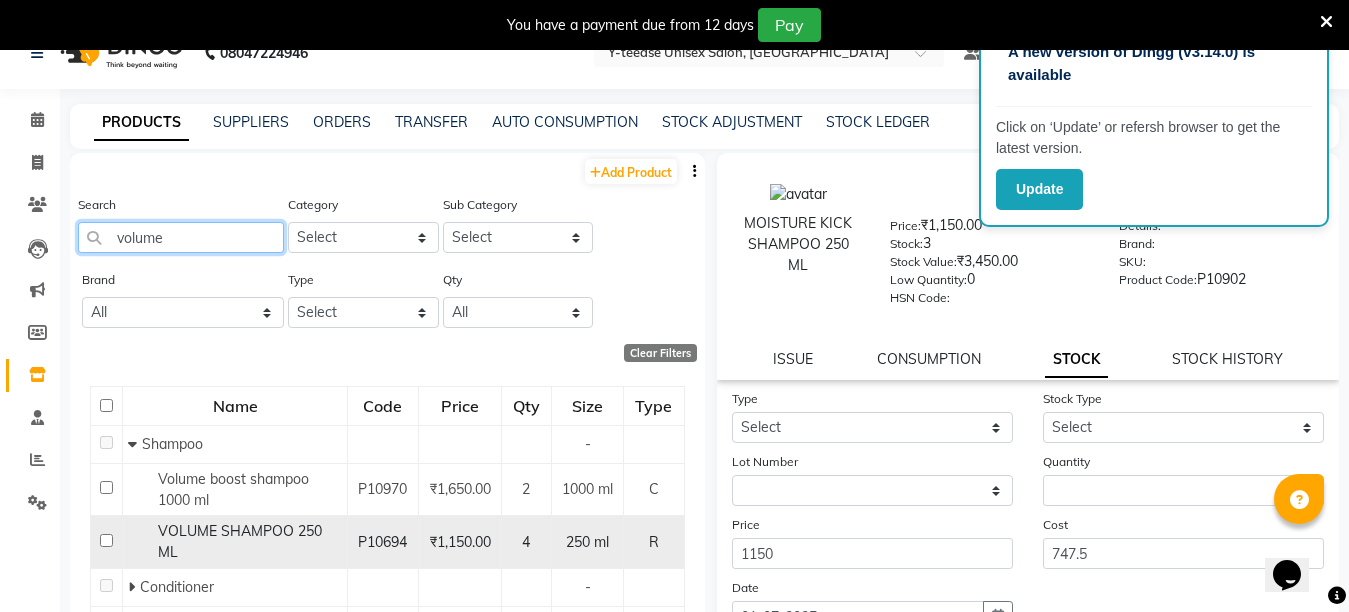 type on "volume" 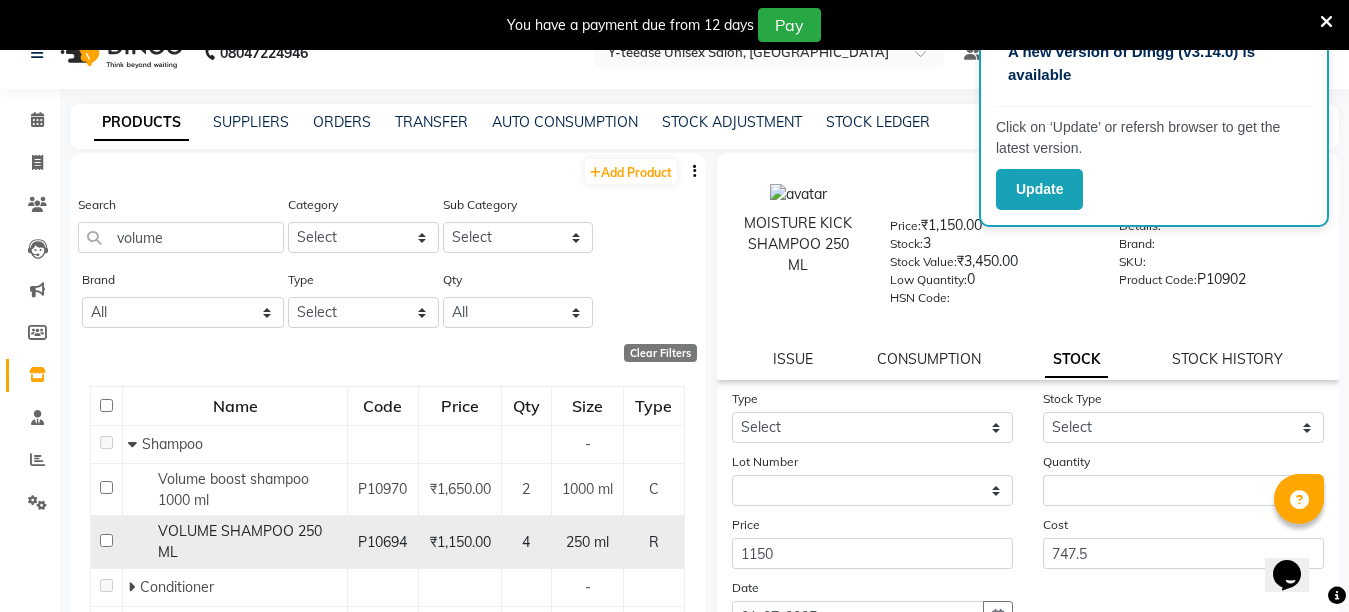 click on "VOLUME SHAMPOO 250 ML" 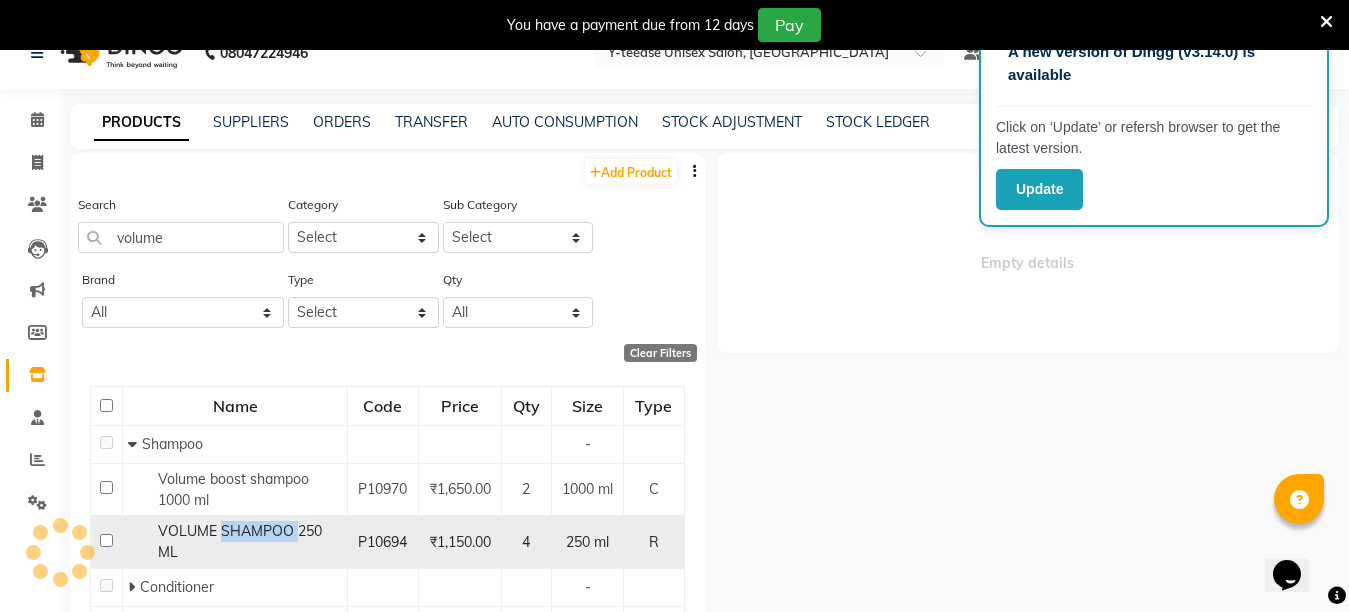 click on "VOLUME SHAMPOO 250 ML" 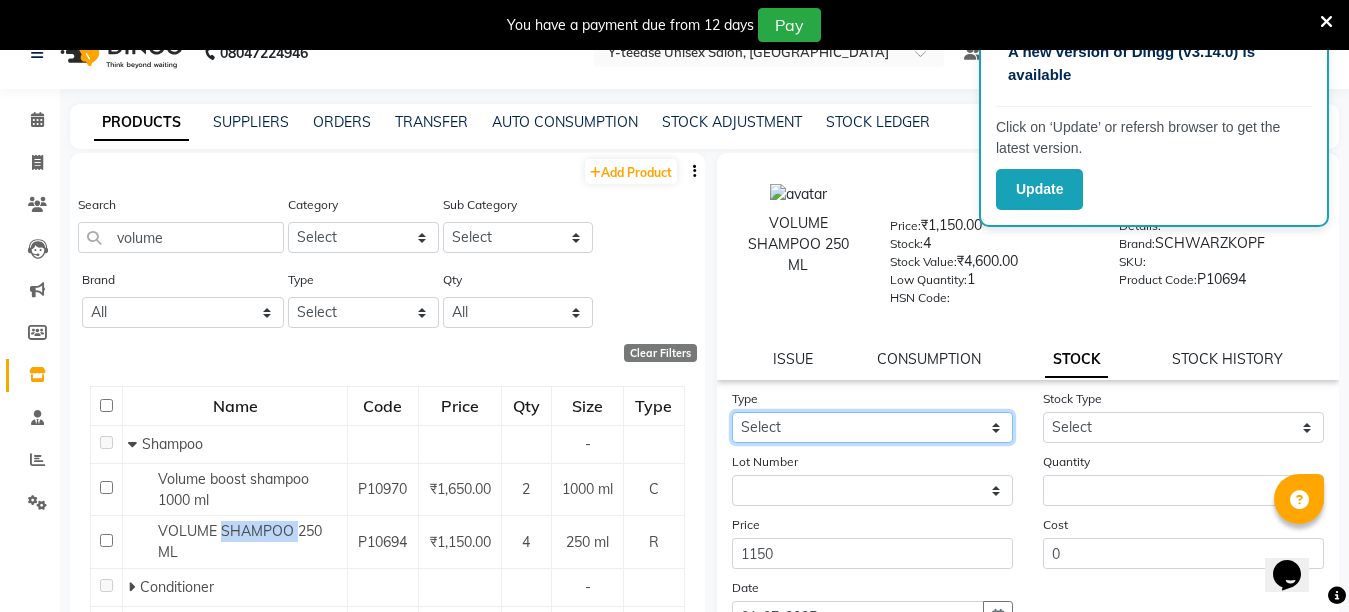 click on "Select In Out" 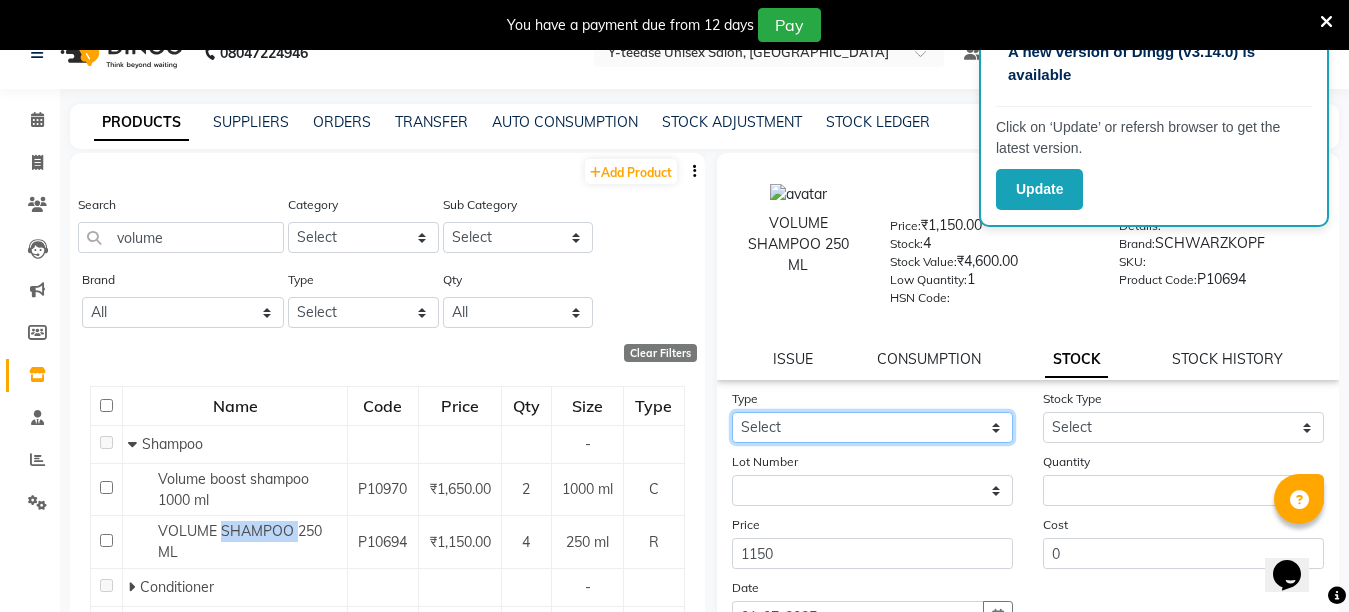 select on "in" 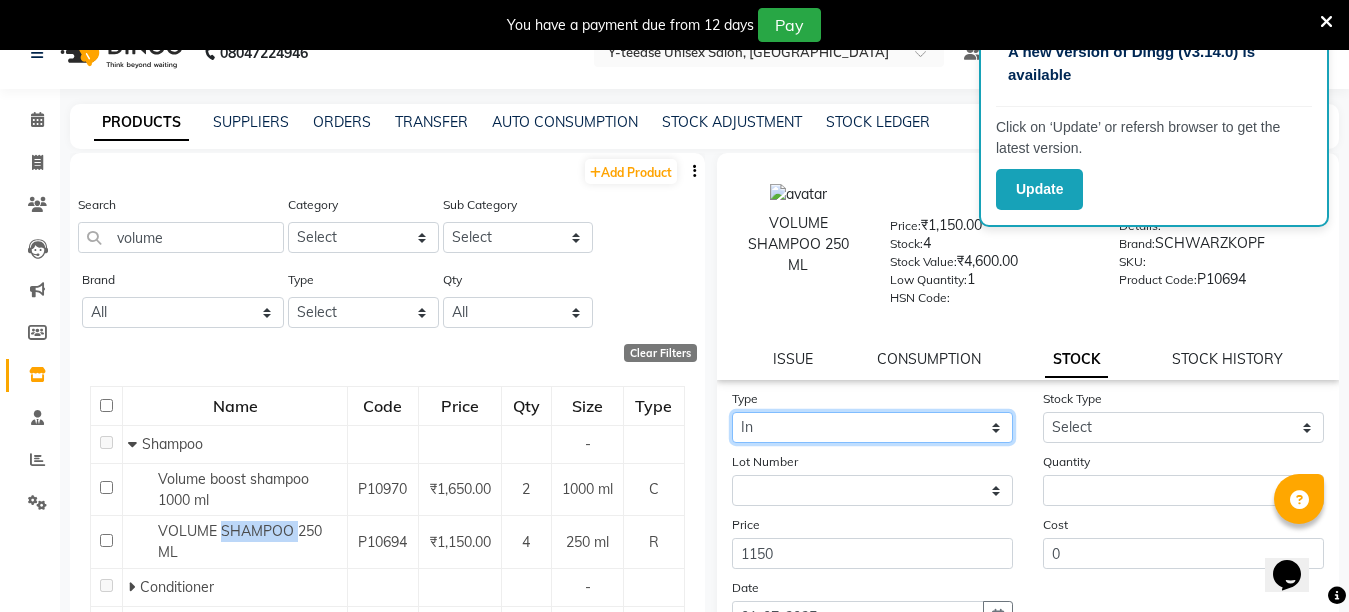 click on "Select In Out" 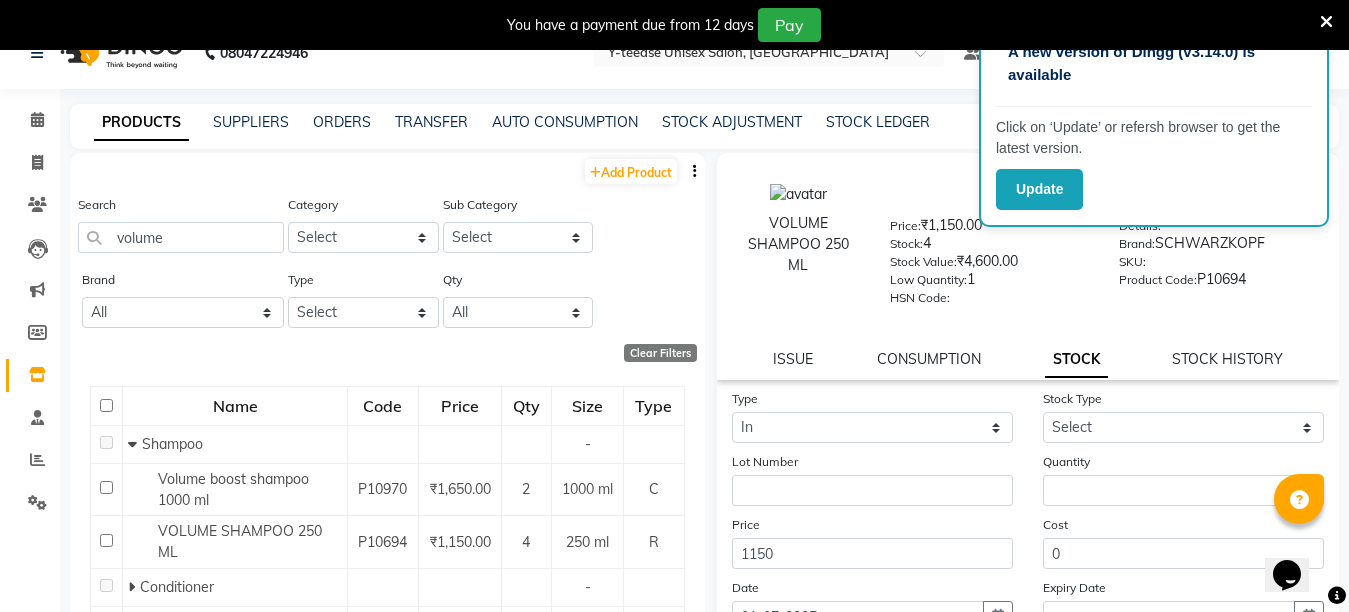 click on "Lot Number" 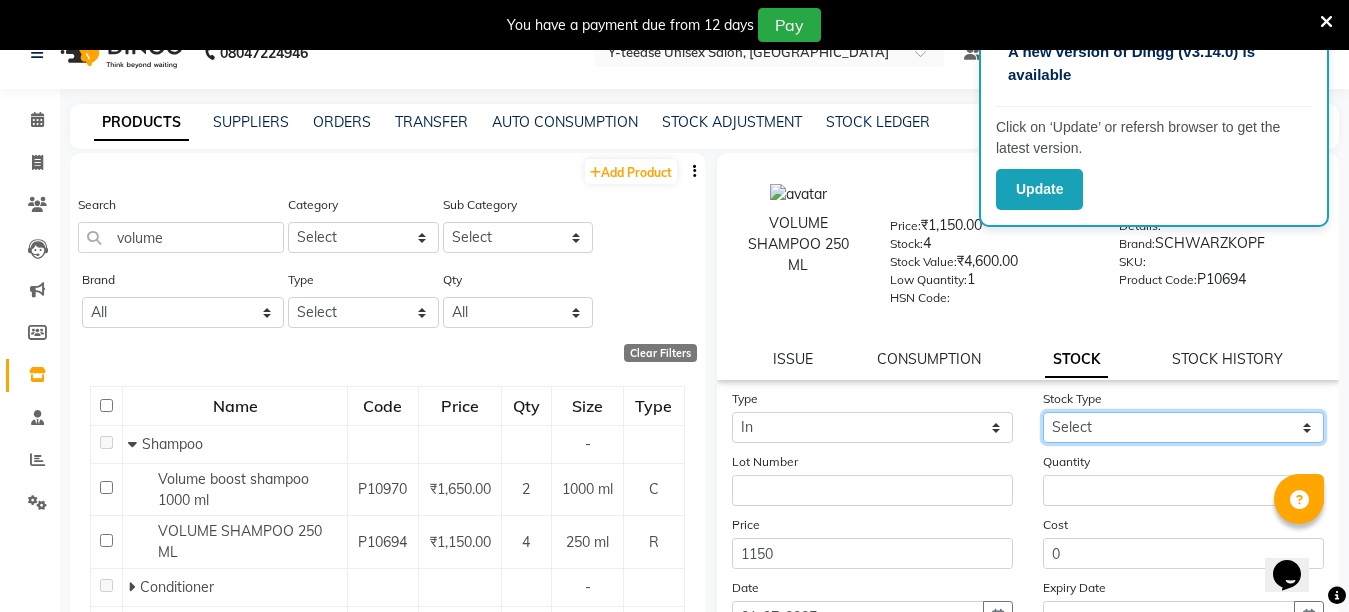 click on "Select New Stock Adjustment Return Other" 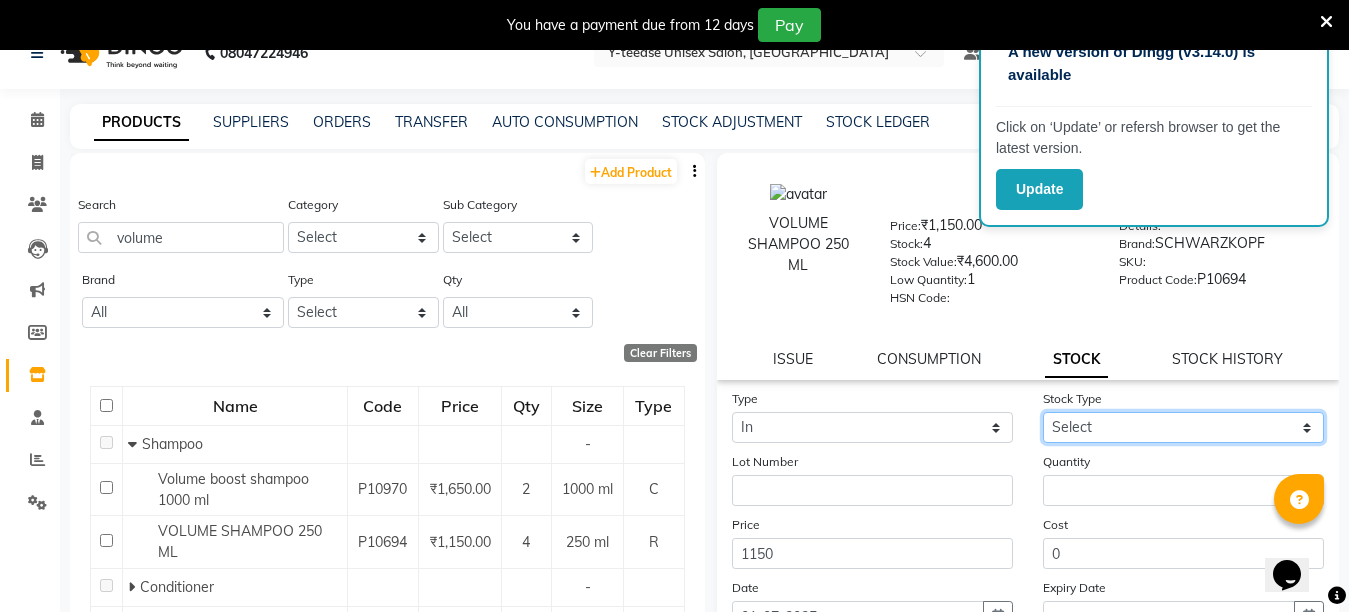 select on "adjustment" 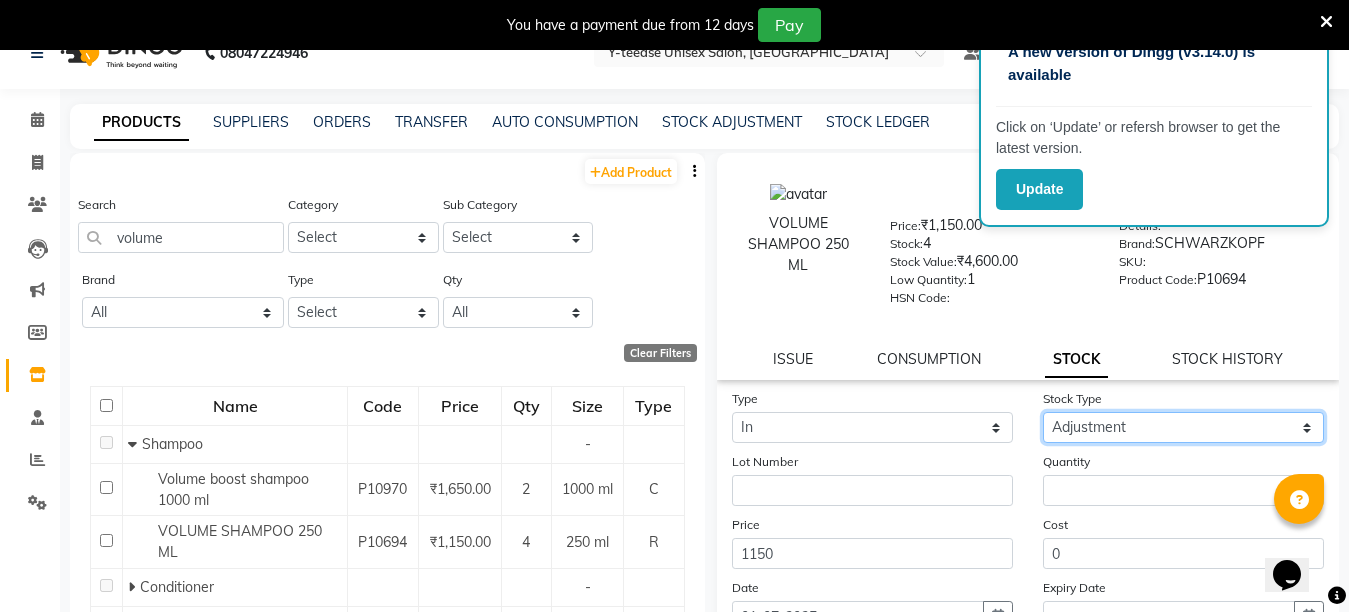 click on "Select New Stock Adjustment Return Other" 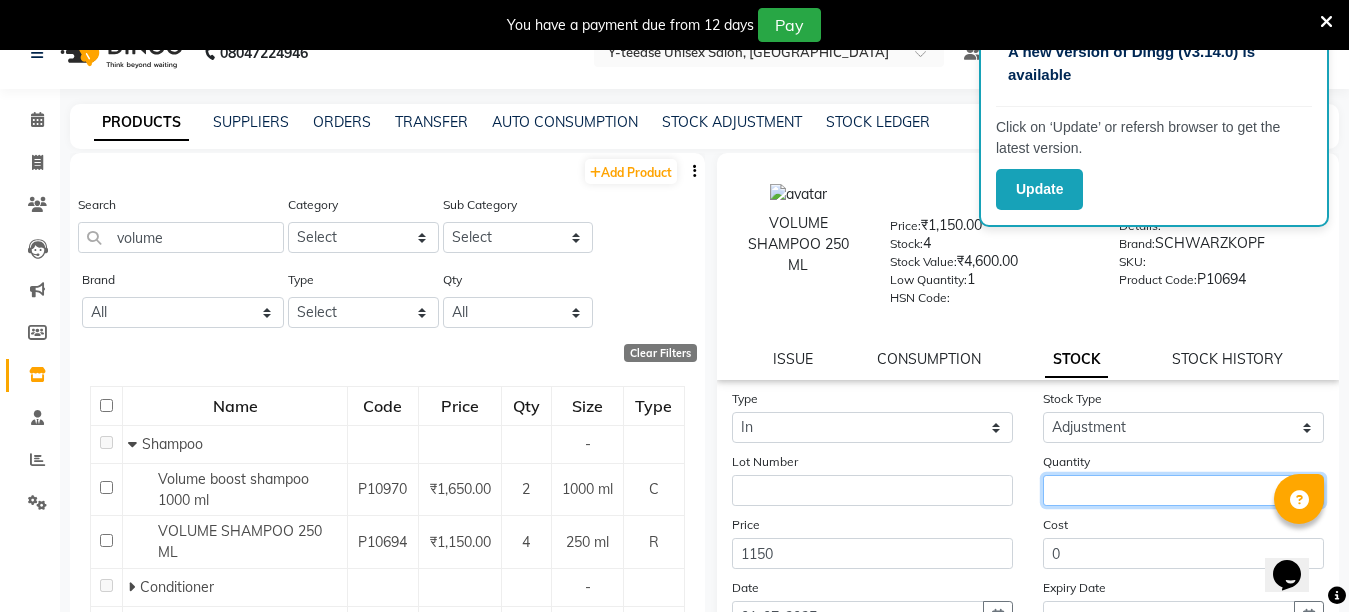 click 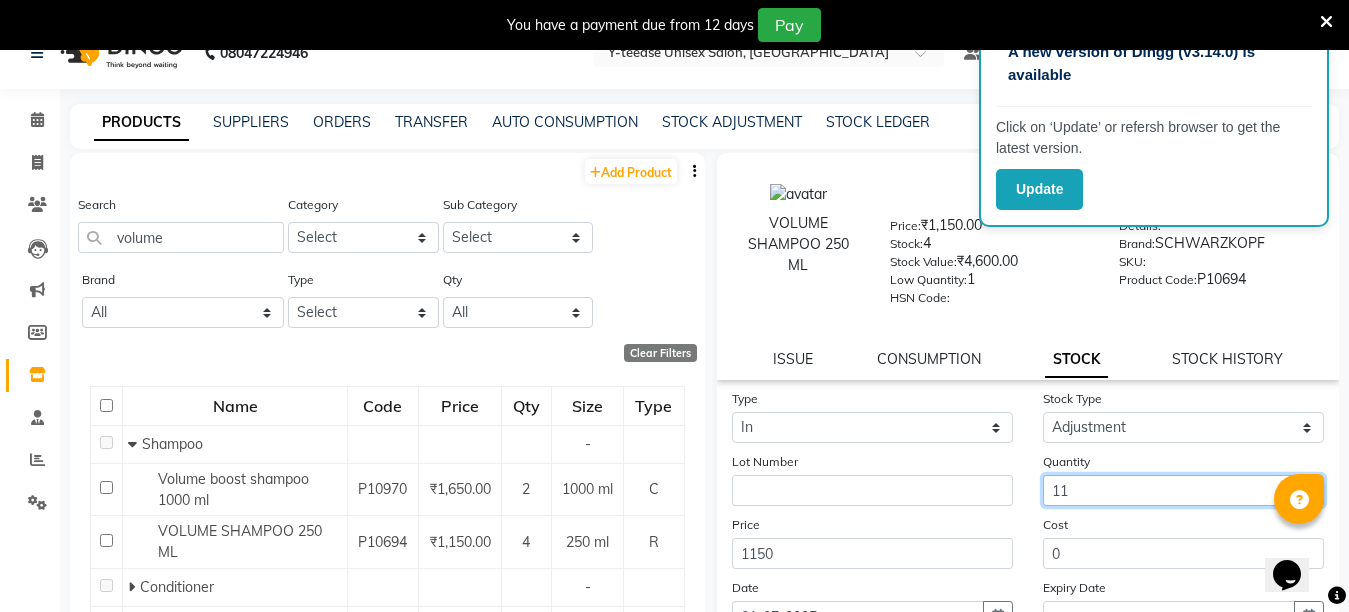 type on "11" 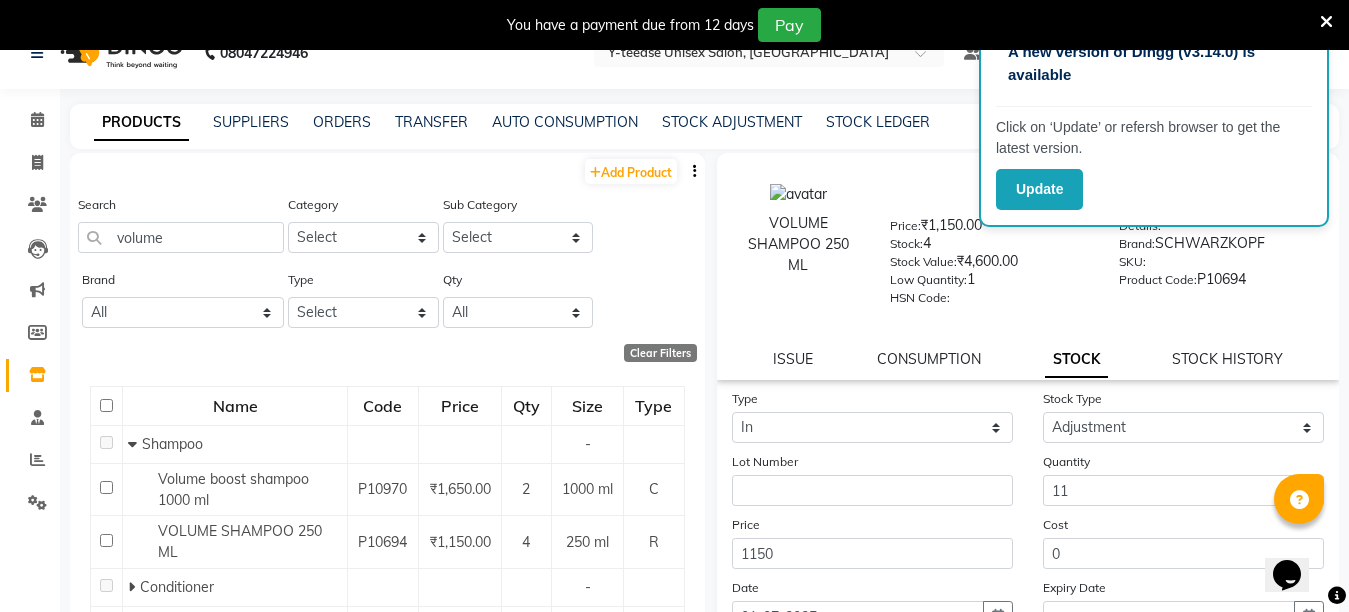 scroll, scrollTop: 63, scrollLeft: 0, axis: vertical 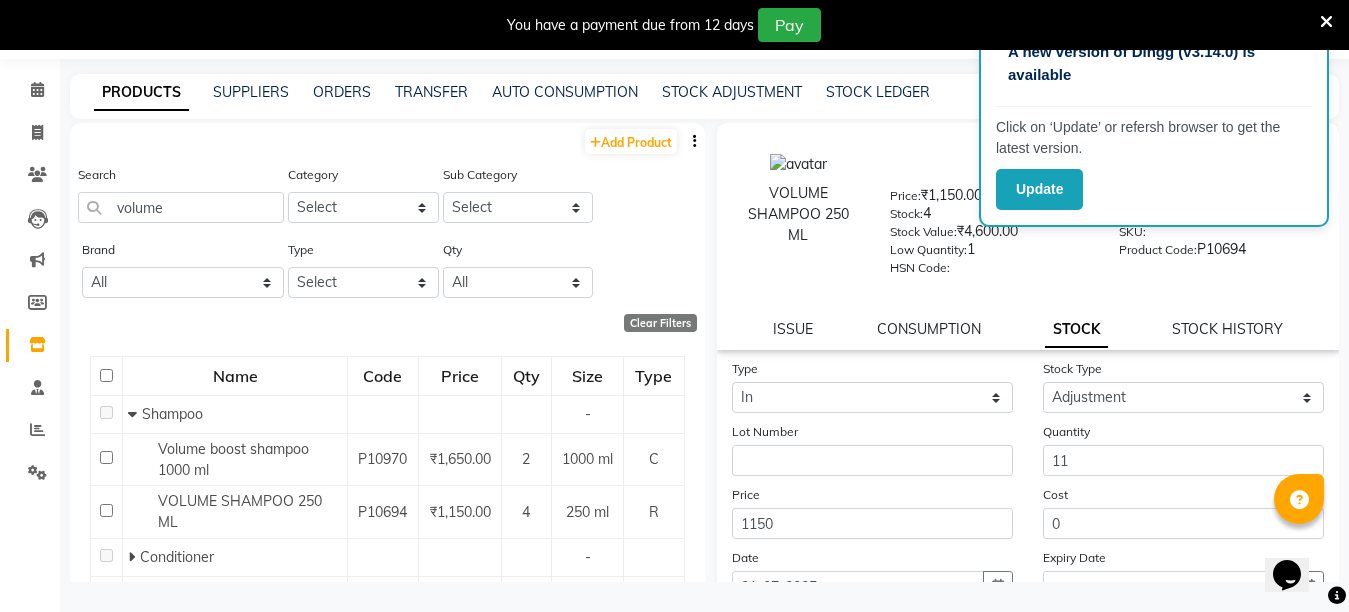 drag, startPoint x: 1102, startPoint y: 598, endPoint x: 1107, endPoint y: 647, distance: 49.25444 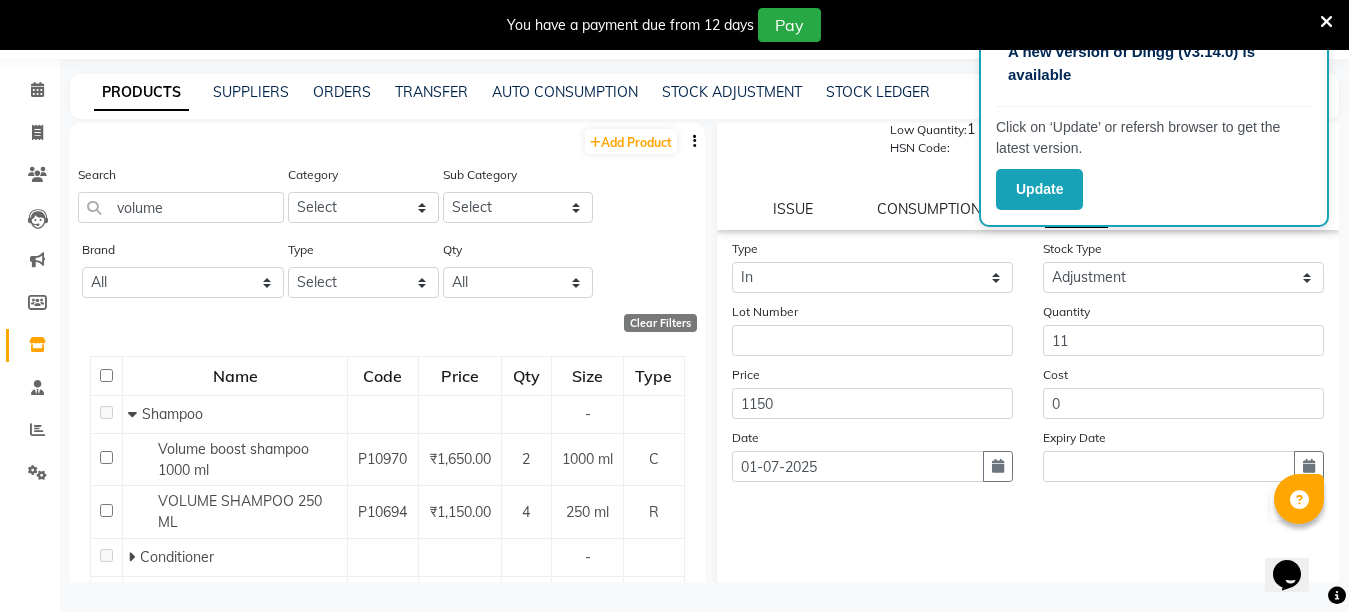 scroll, scrollTop: 160, scrollLeft: 0, axis: vertical 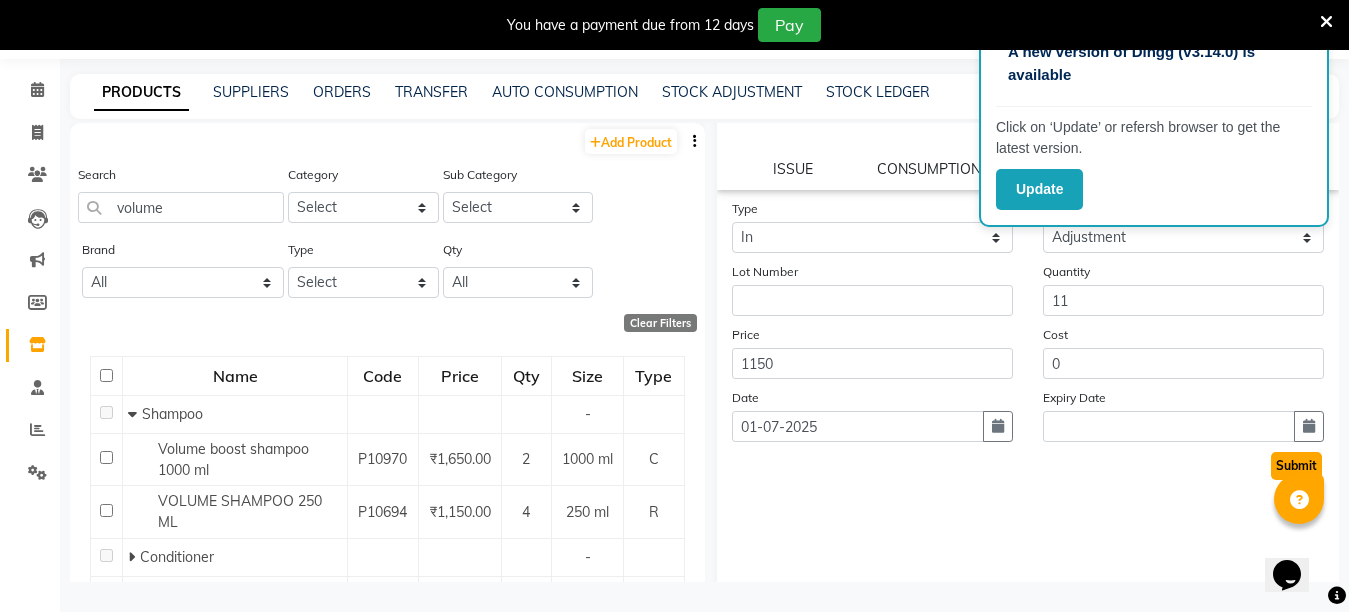 click on "Submit" 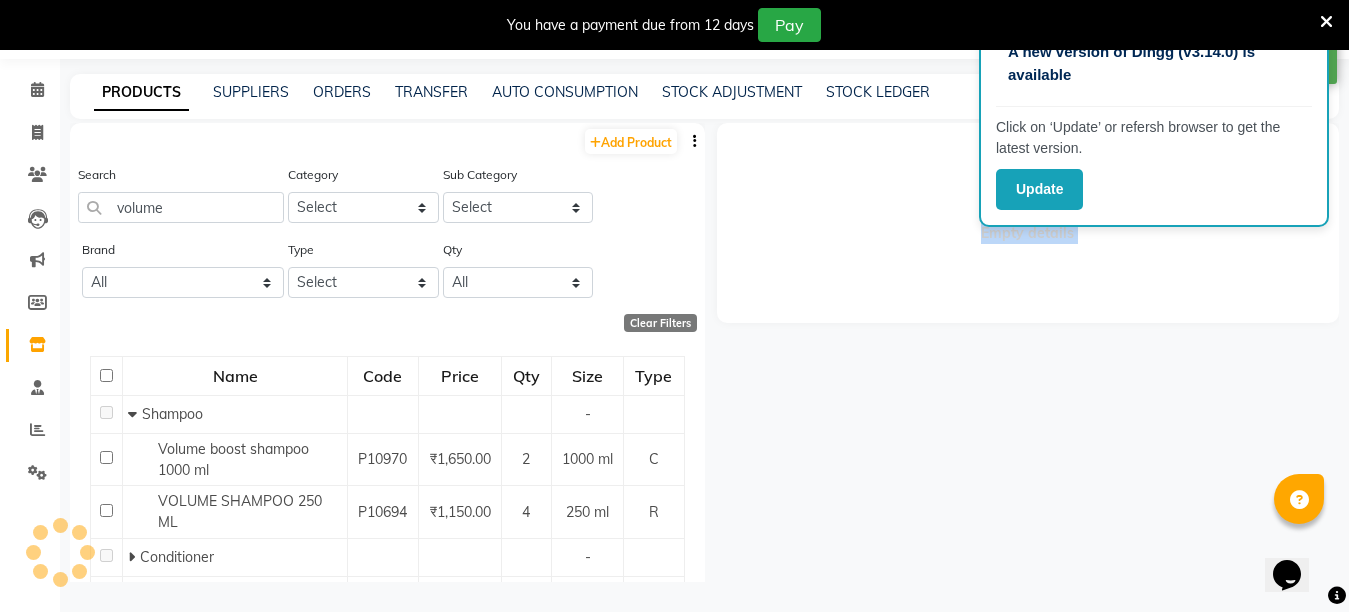 scroll, scrollTop: 0, scrollLeft: 0, axis: both 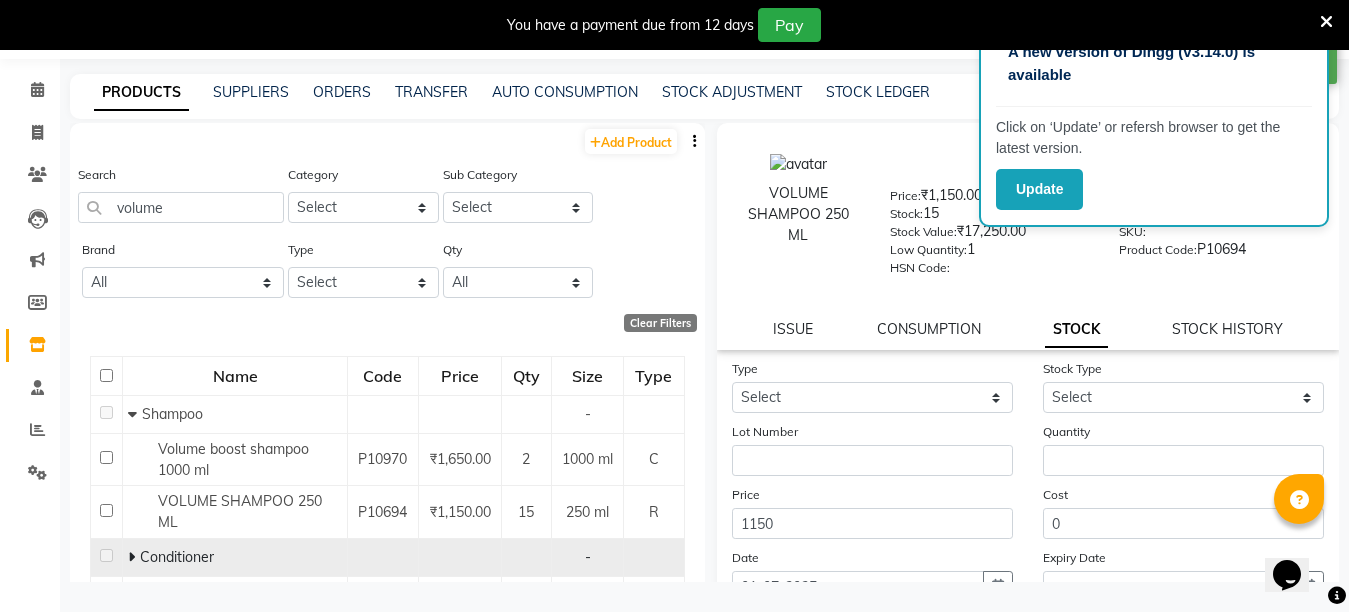 click on "Conditioner" 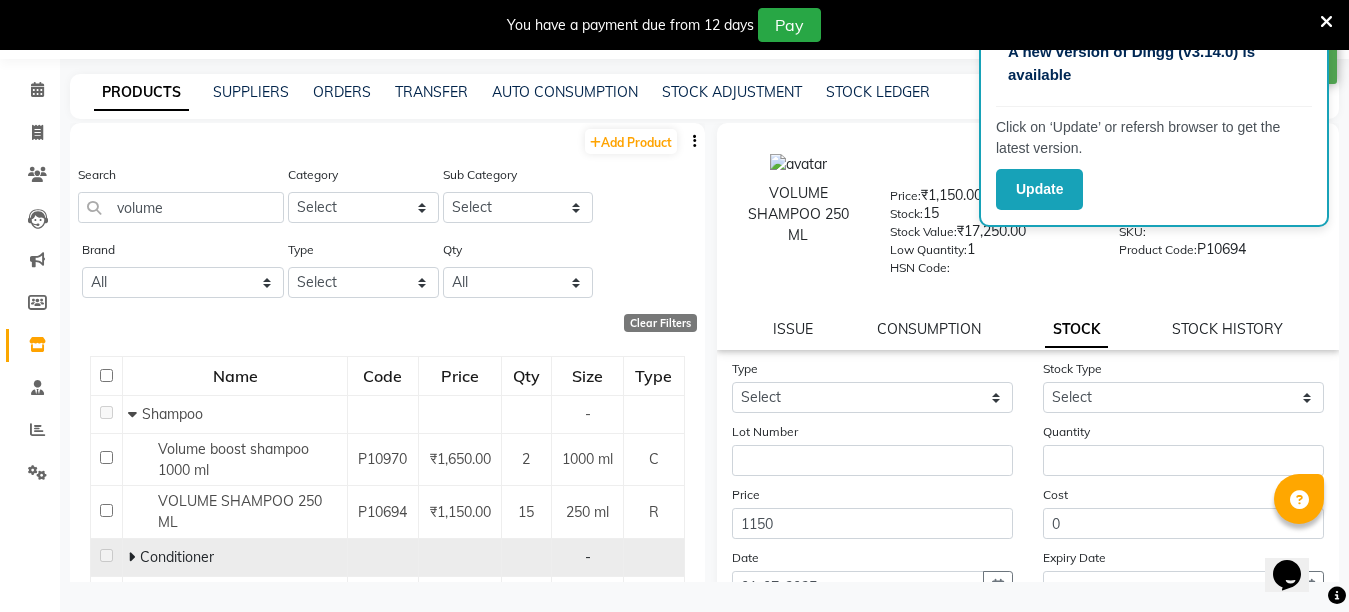 click 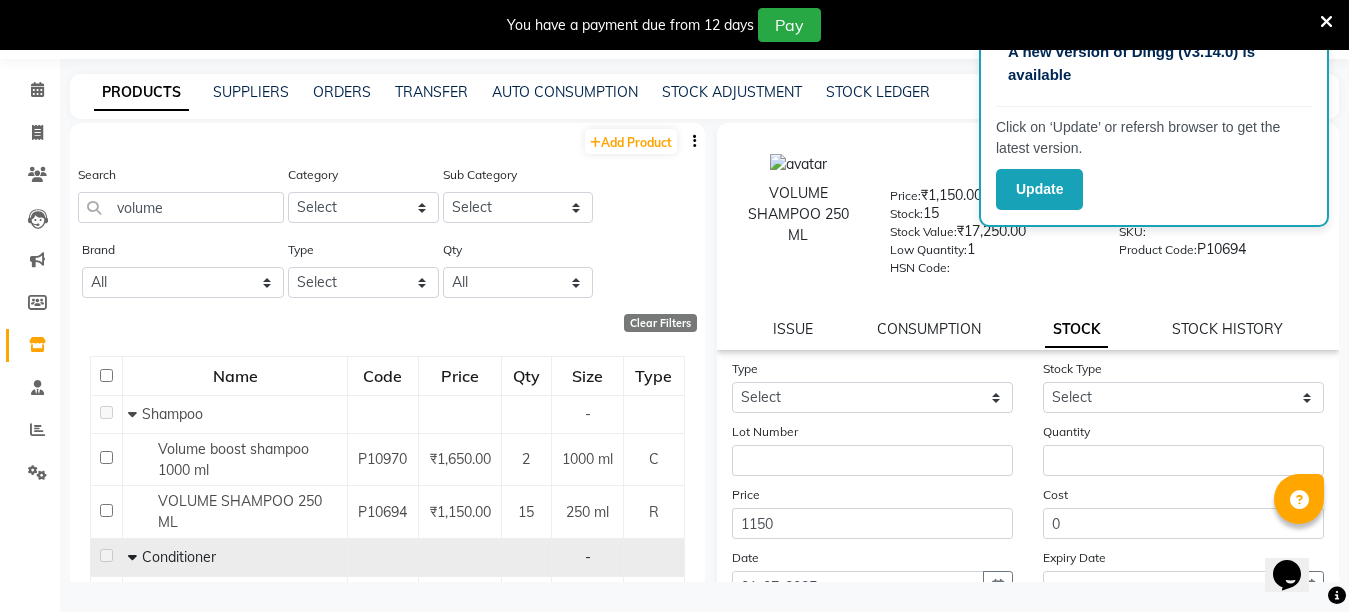 click 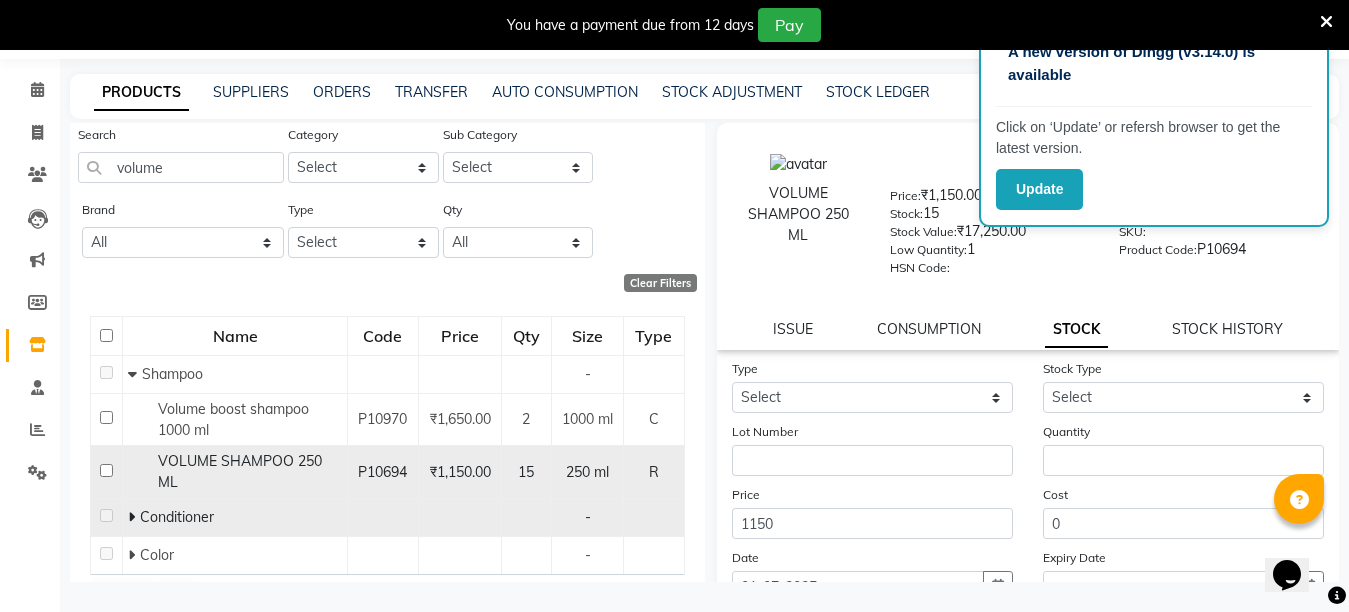 scroll, scrollTop: 80, scrollLeft: 0, axis: vertical 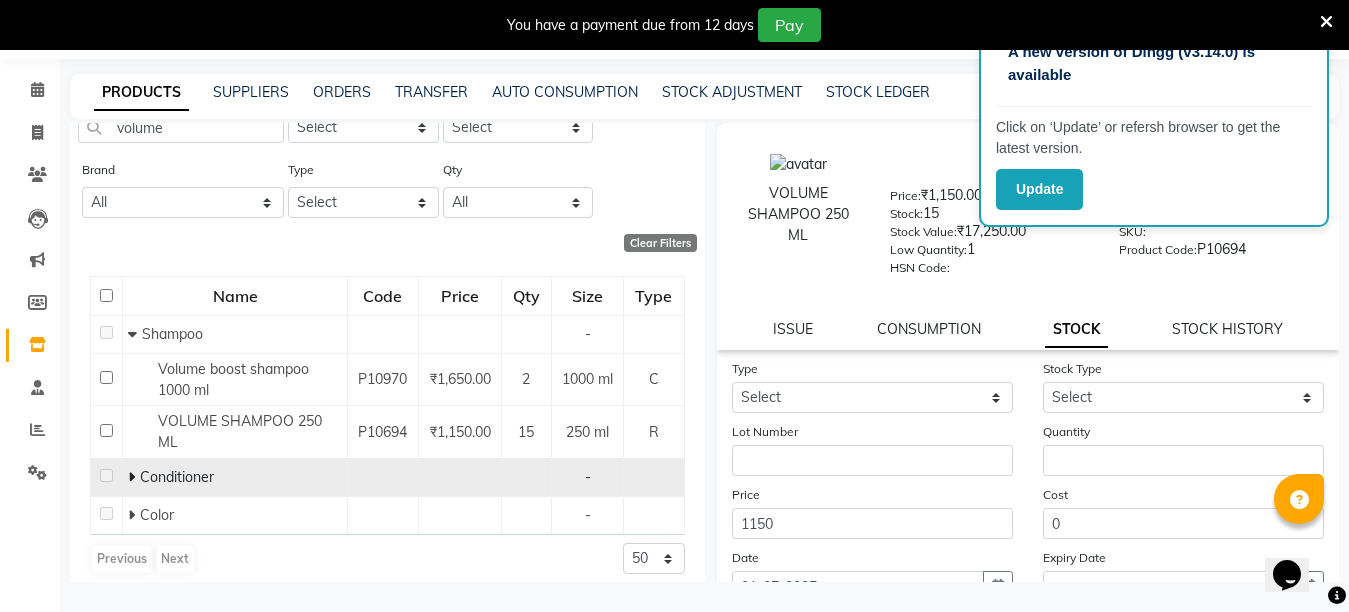 click 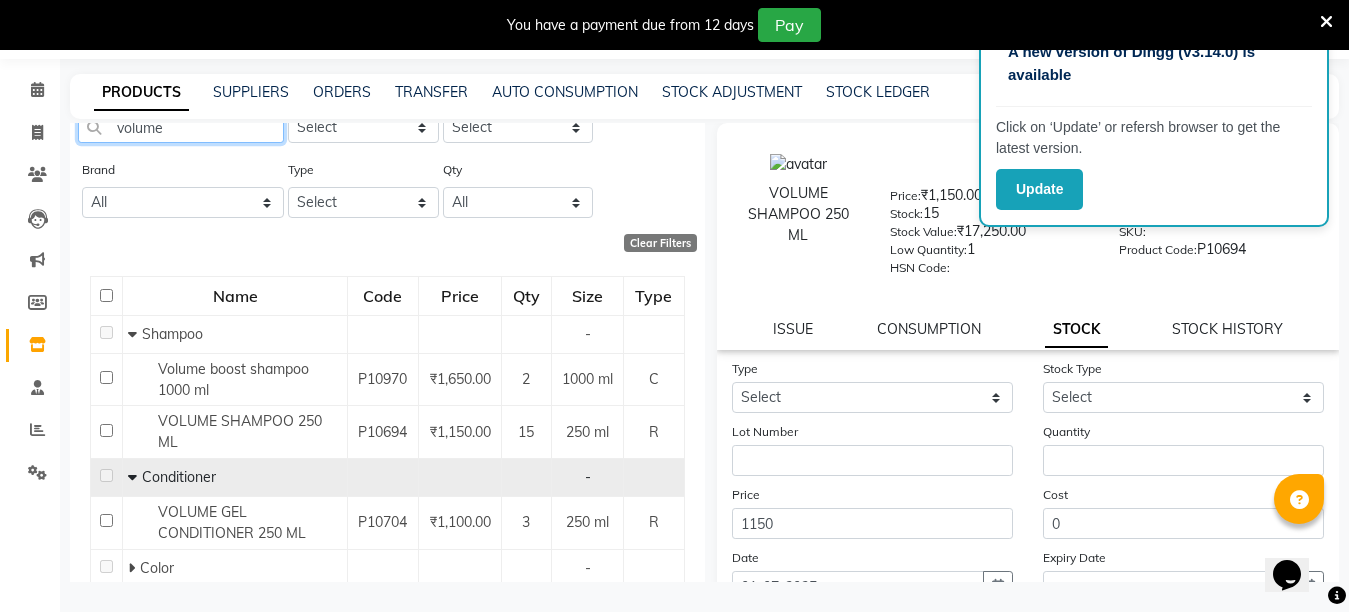 click on "volume" 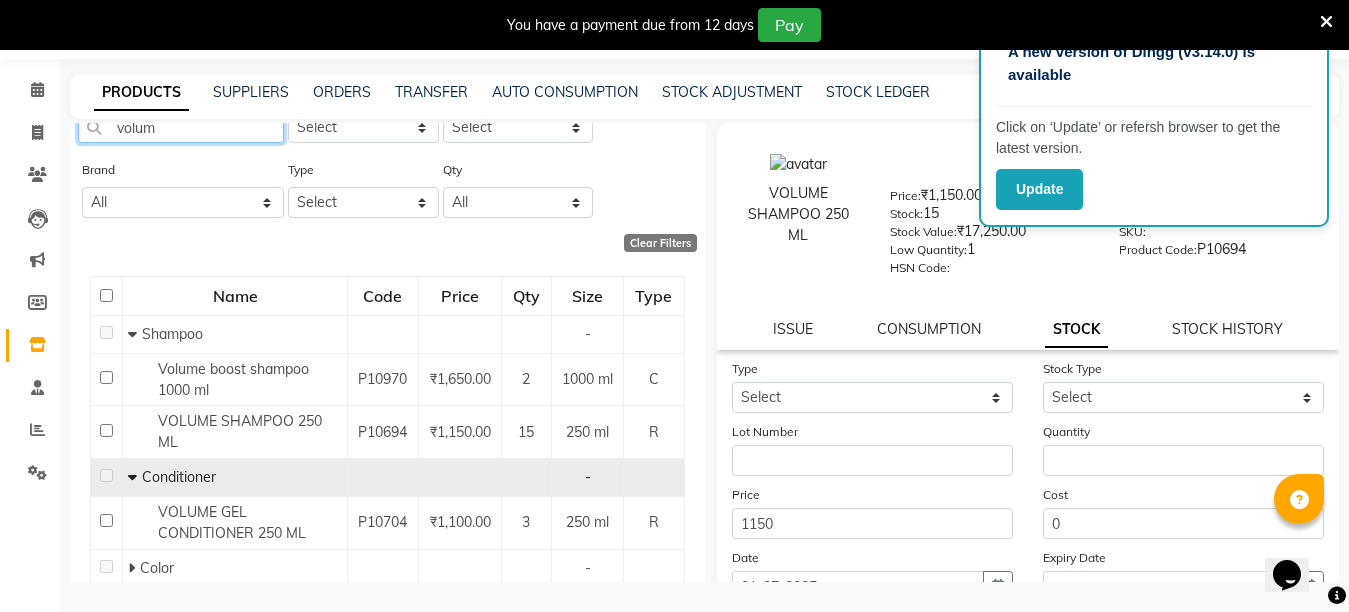 scroll, scrollTop: 76, scrollLeft: 0, axis: vertical 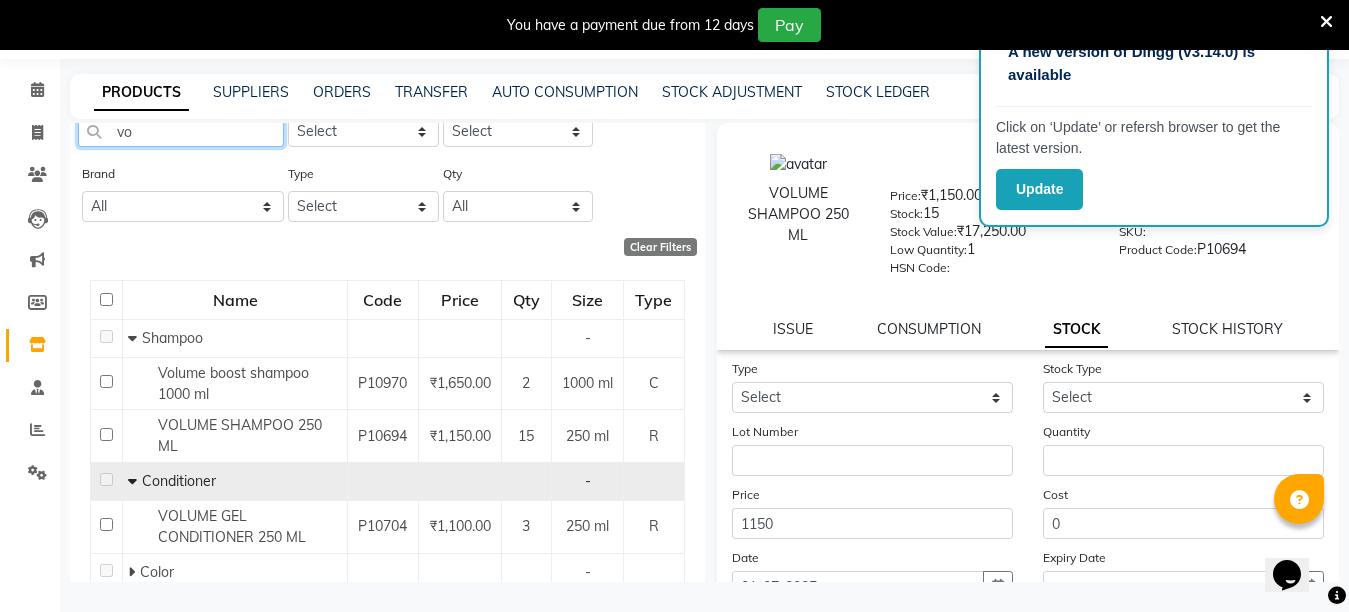 type on "v" 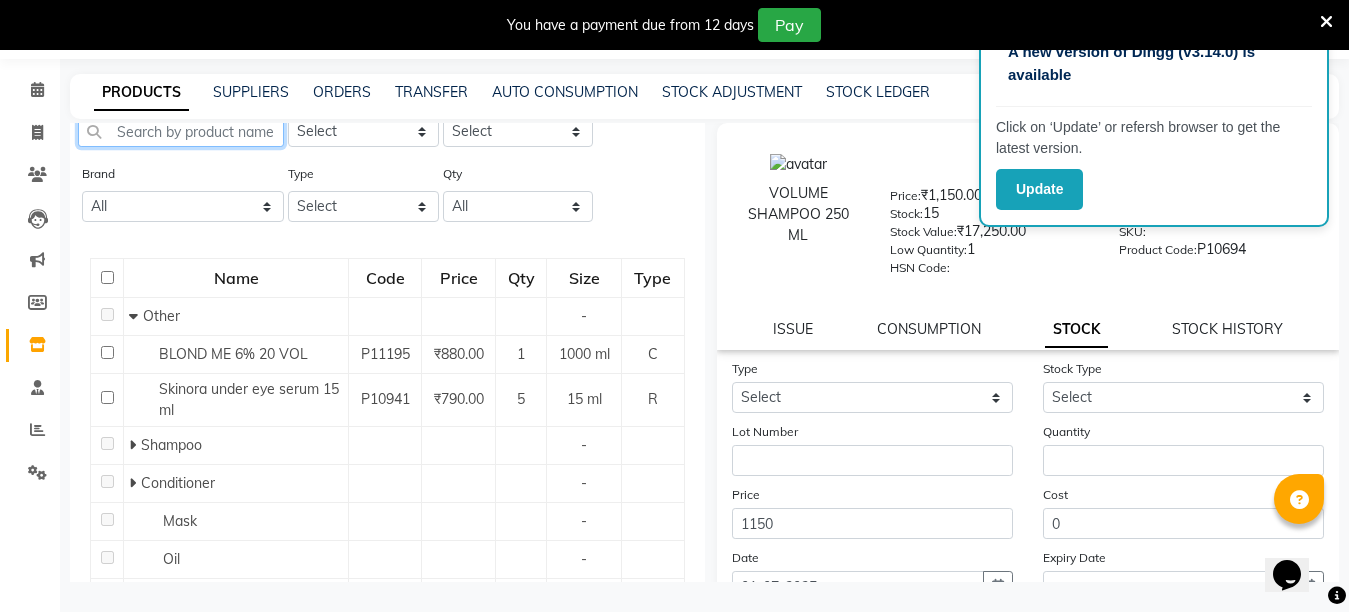 type 